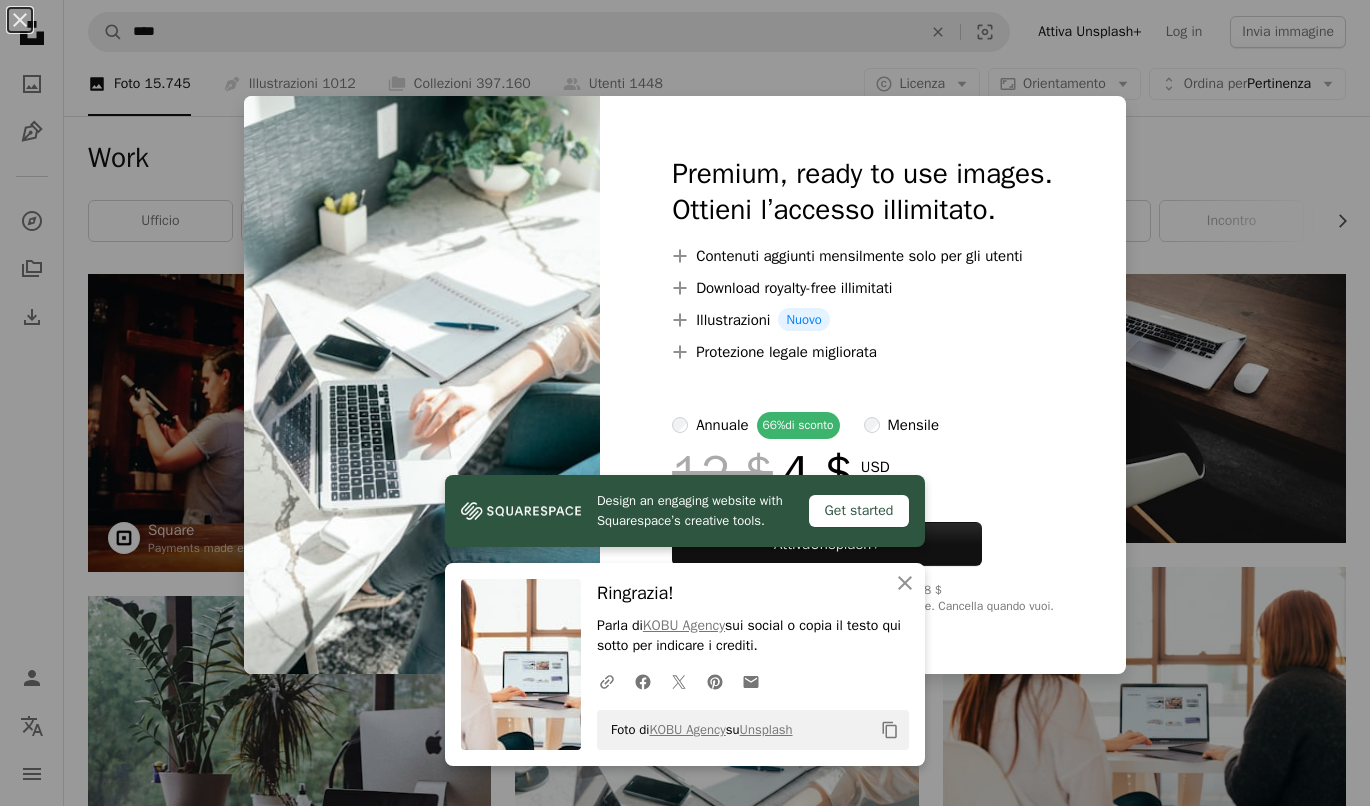 scroll, scrollTop: 600, scrollLeft: 0, axis: vertical 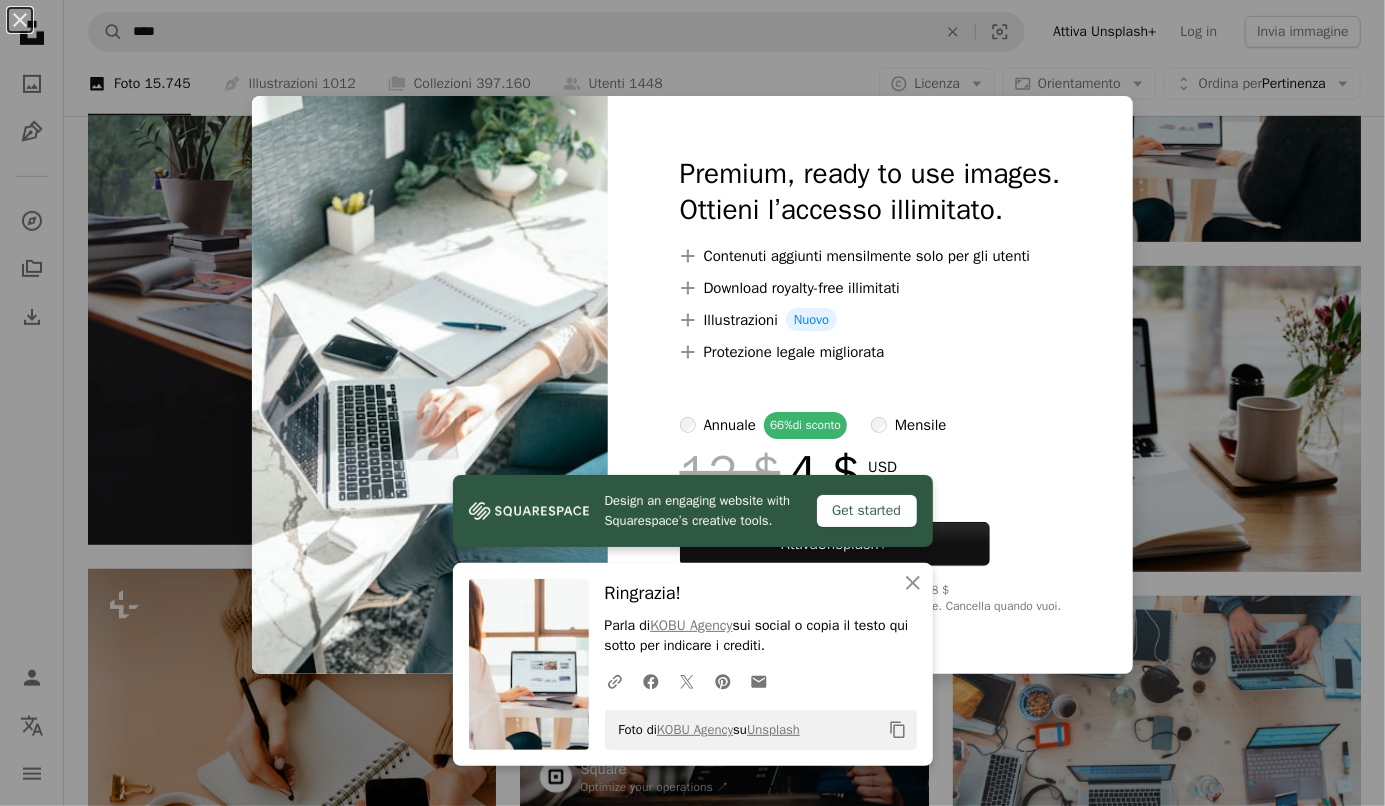 click on "Get started" at bounding box center (867, 511) 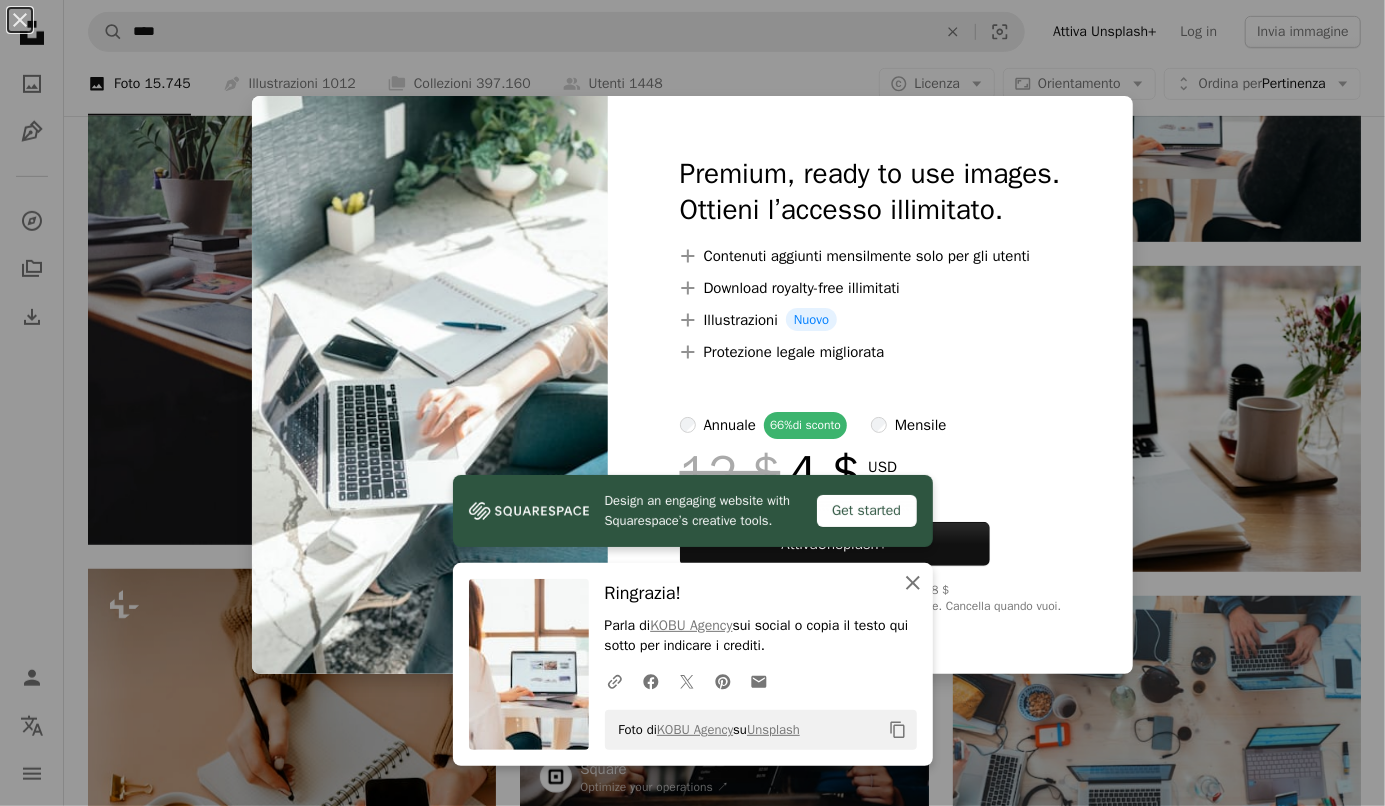 click on "An X shape" 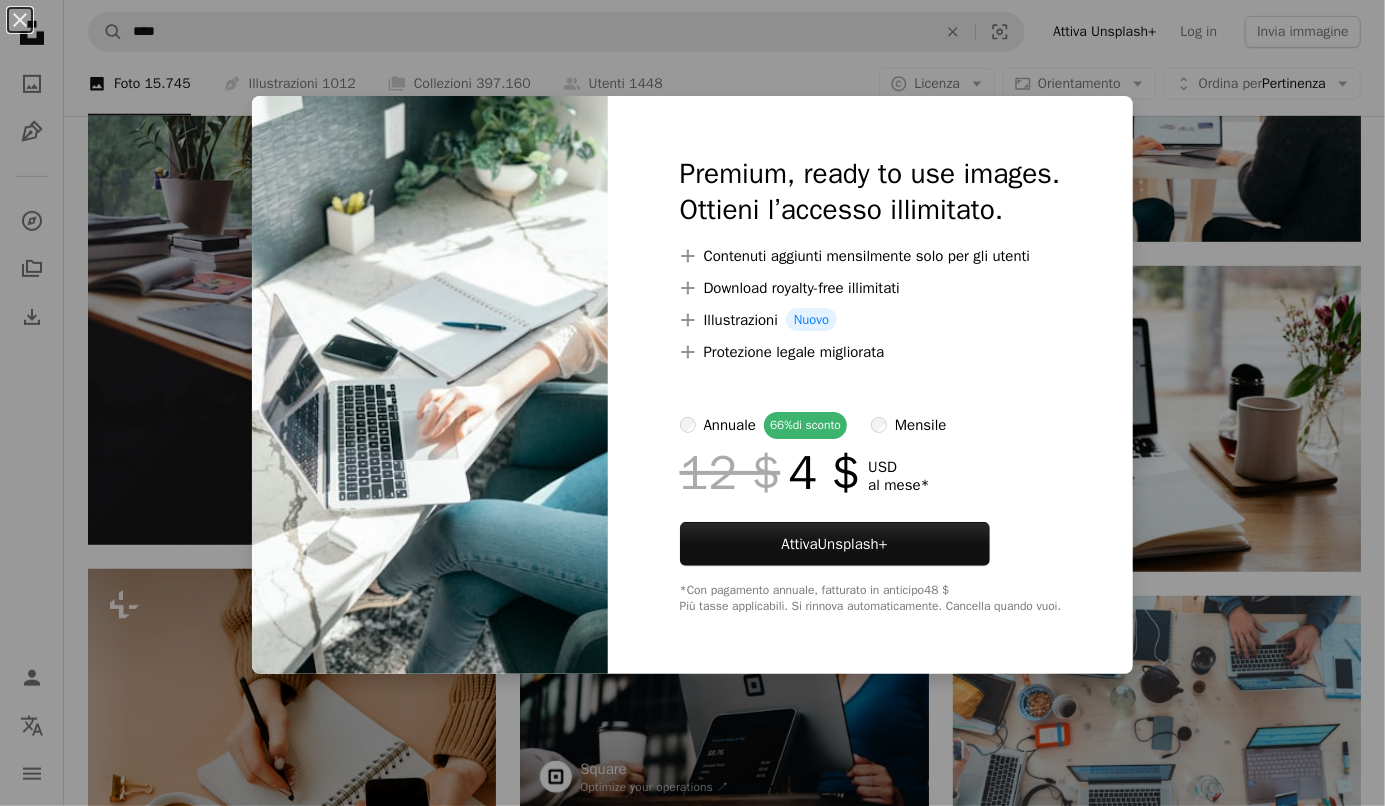 click on "An X shape Premium, ready to use images. Ottieni l’accesso illimitato. A plus sign Contenuti aggiunti mensilmente solo per gli utenti A plus sign Download royalty-free illimitati A plus sign Illustrazioni  Nuovo A plus sign Protezione legale migliorata annuale 66%  di sconto mensile 12 $   4 $ USD al mese * Attiva  Unsplash+ *Con pagamento annuale, fatturato in anticipo  48 $ Più tasse applicabili. Si rinnova automaticamente. Cancella quando vuoi." at bounding box center (692, 403) 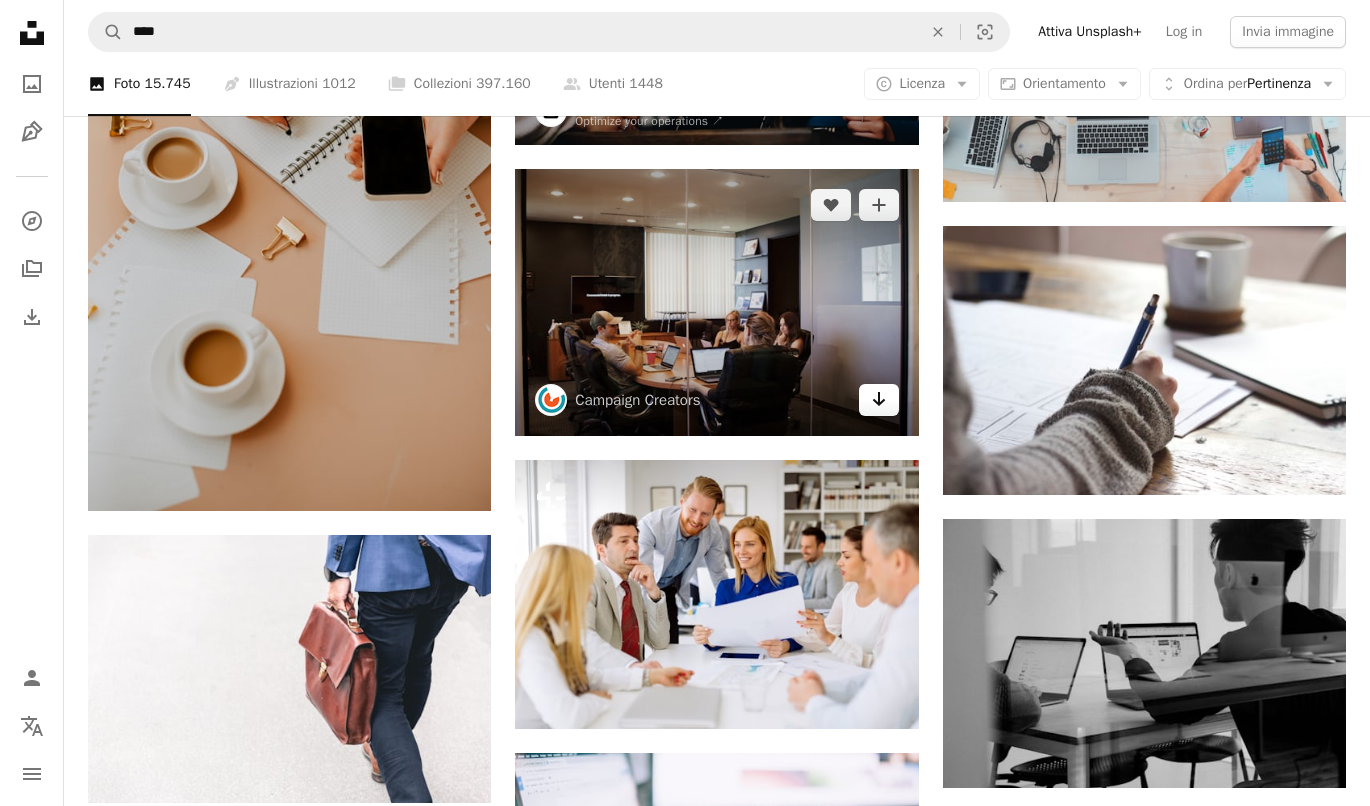 scroll, scrollTop: 1300, scrollLeft: 0, axis: vertical 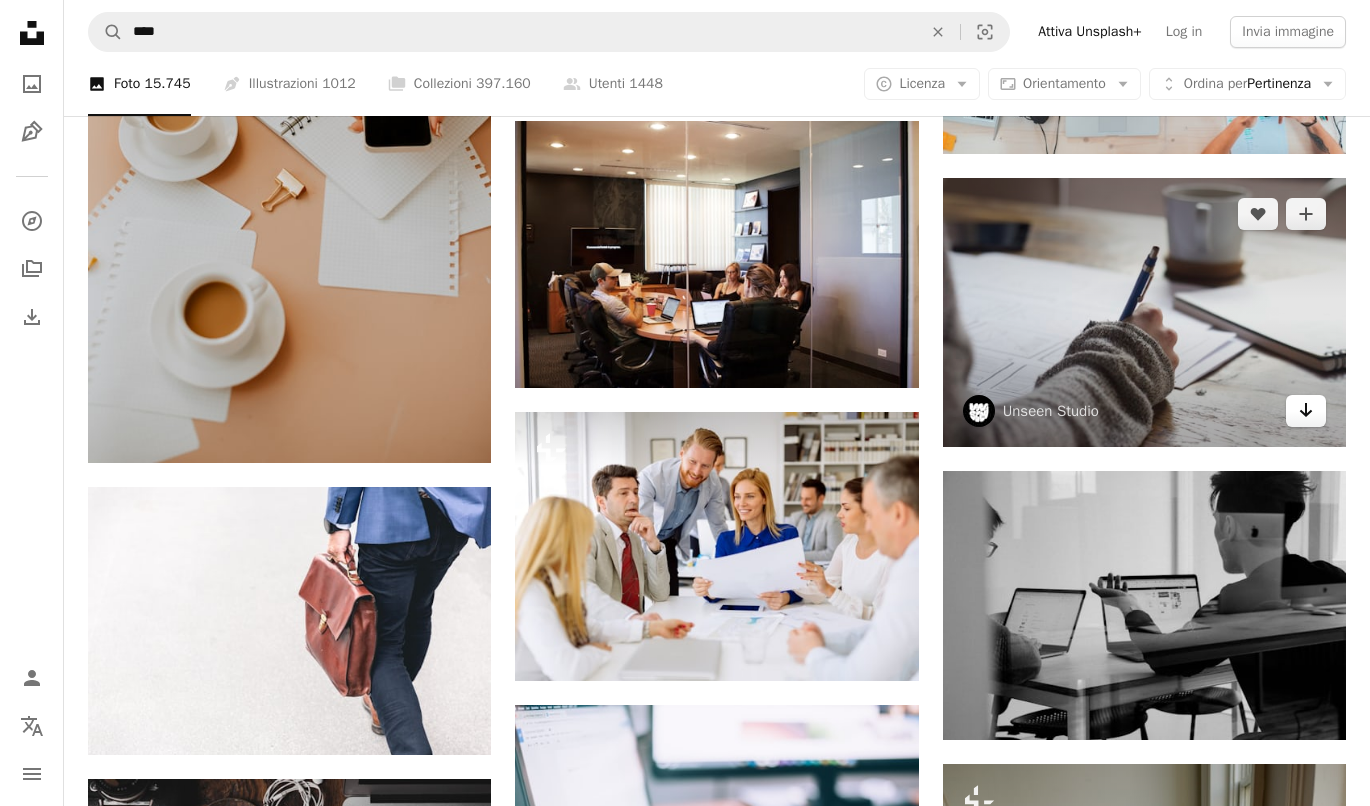 click on "Arrow pointing down" 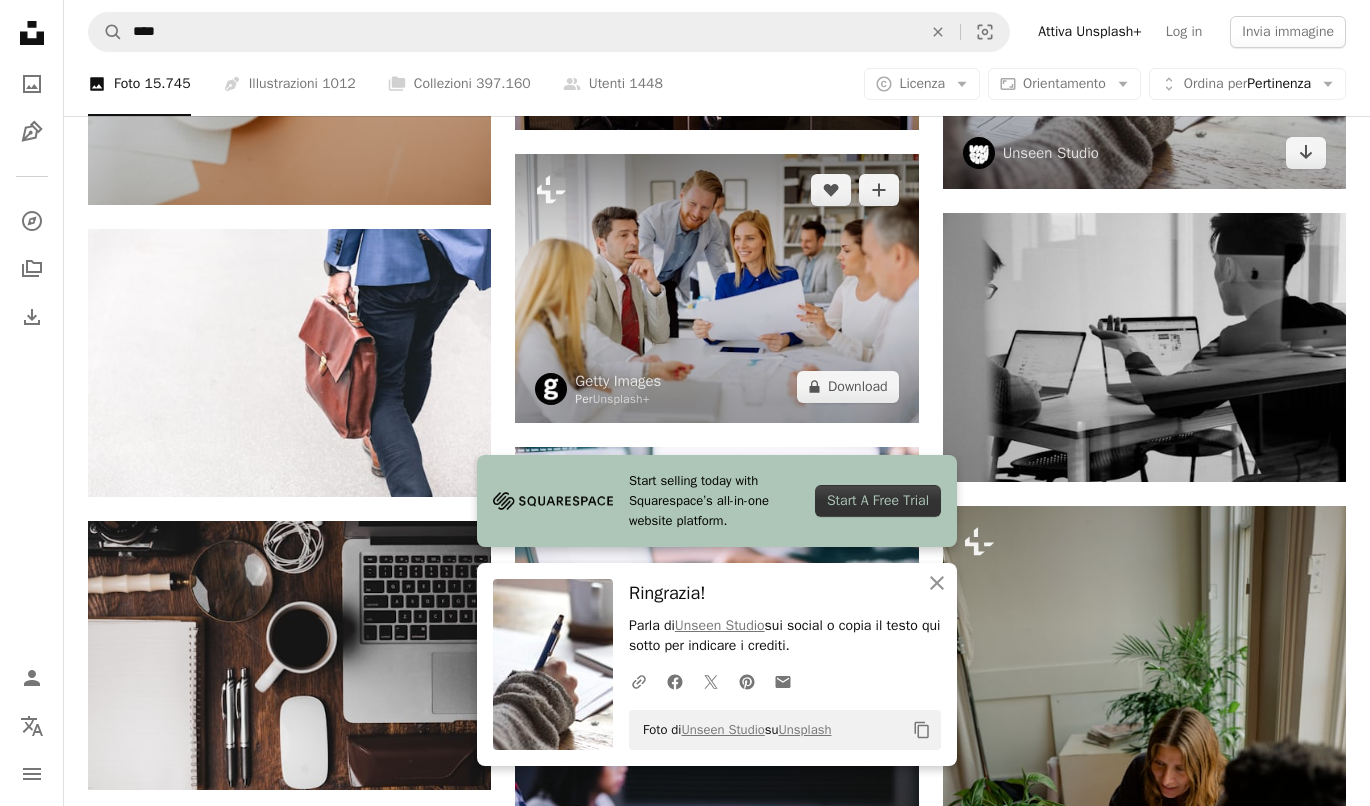 scroll, scrollTop: 1600, scrollLeft: 0, axis: vertical 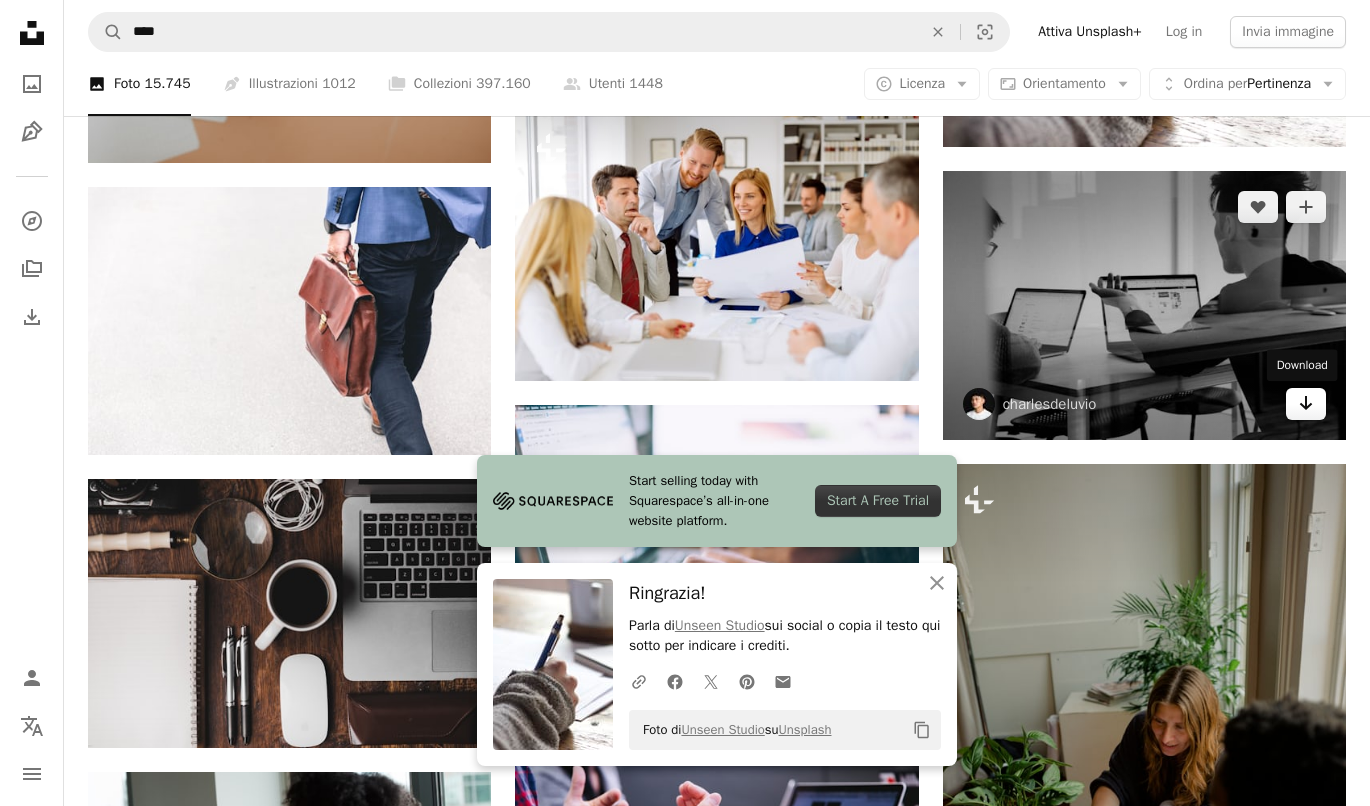 click on "Arrow pointing down" at bounding box center (1306, 404) 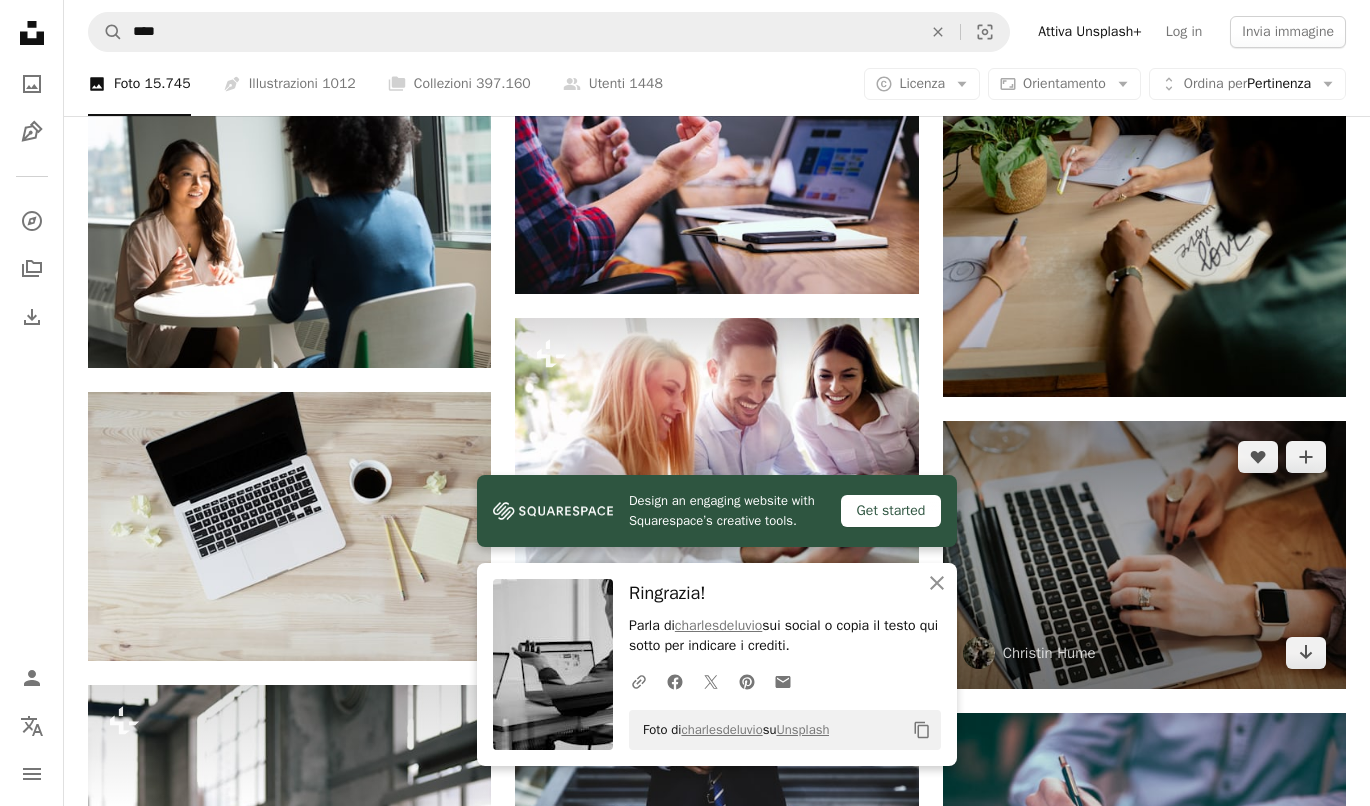 scroll, scrollTop: 2300, scrollLeft: 0, axis: vertical 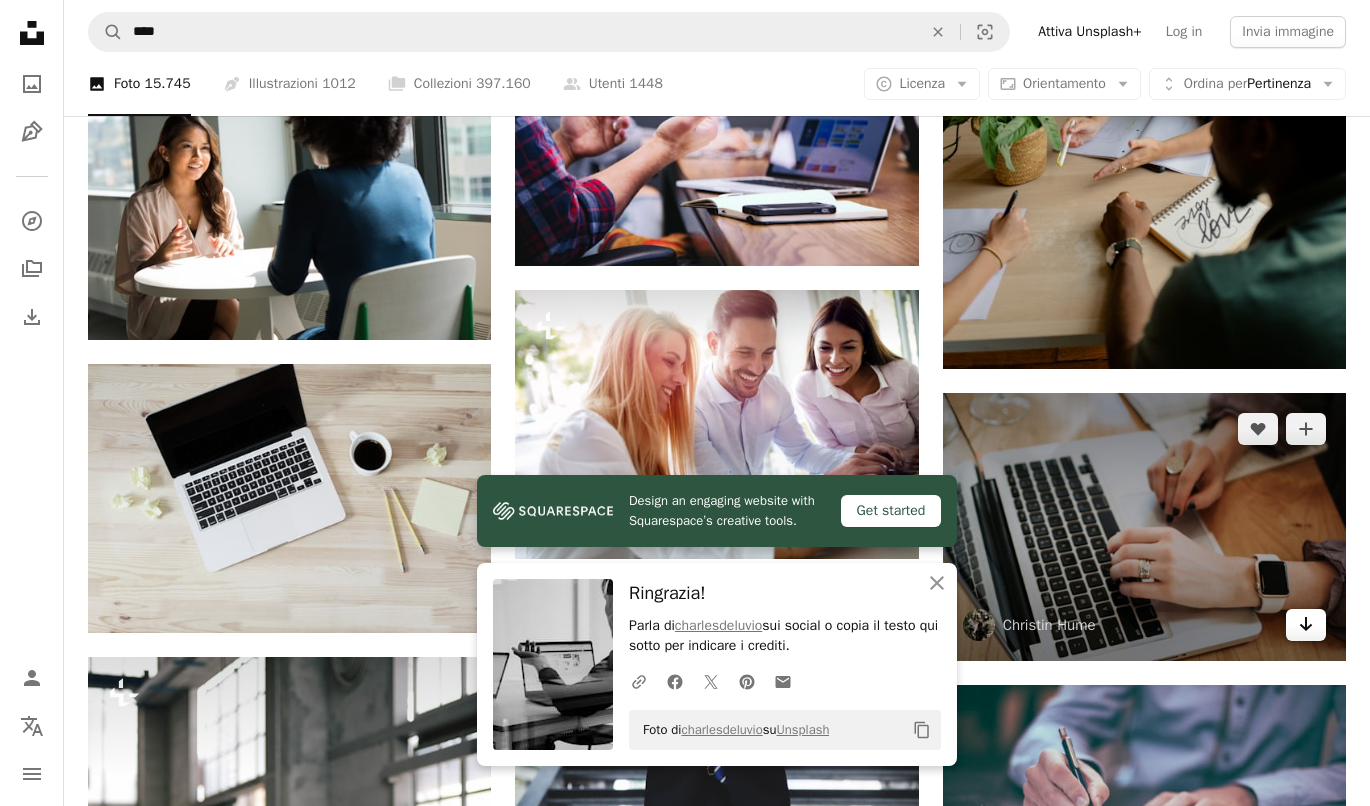 click 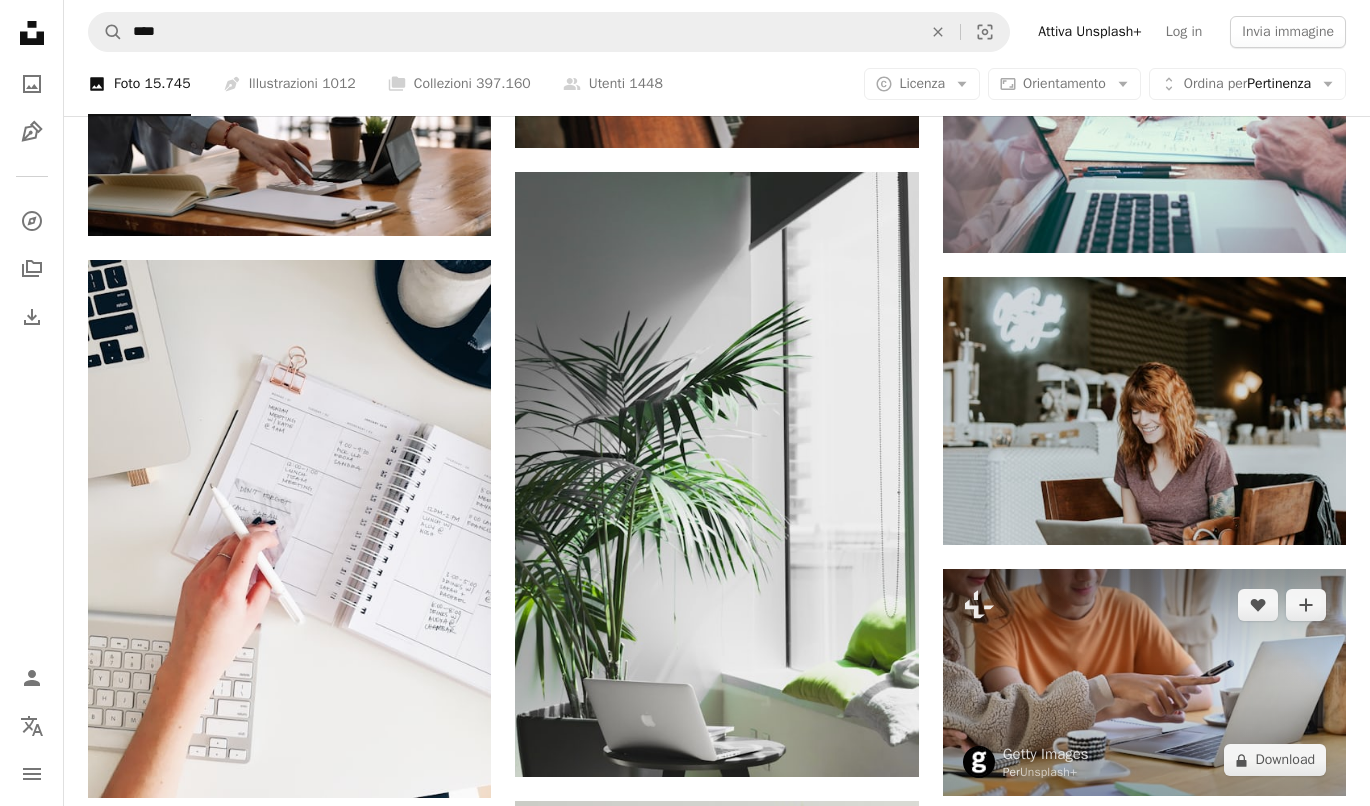 scroll, scrollTop: 4400, scrollLeft: 0, axis: vertical 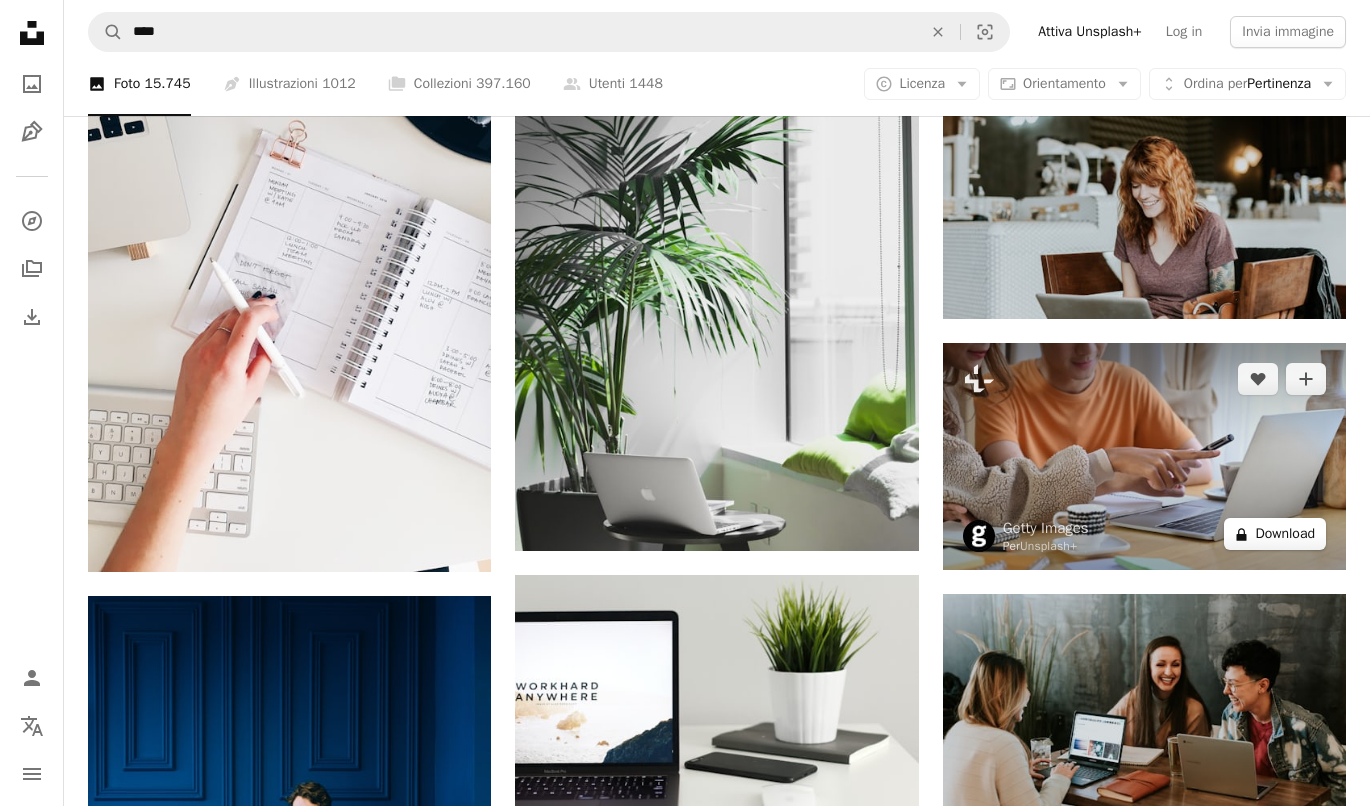 click on "A lock   Download" at bounding box center [1275, 534] 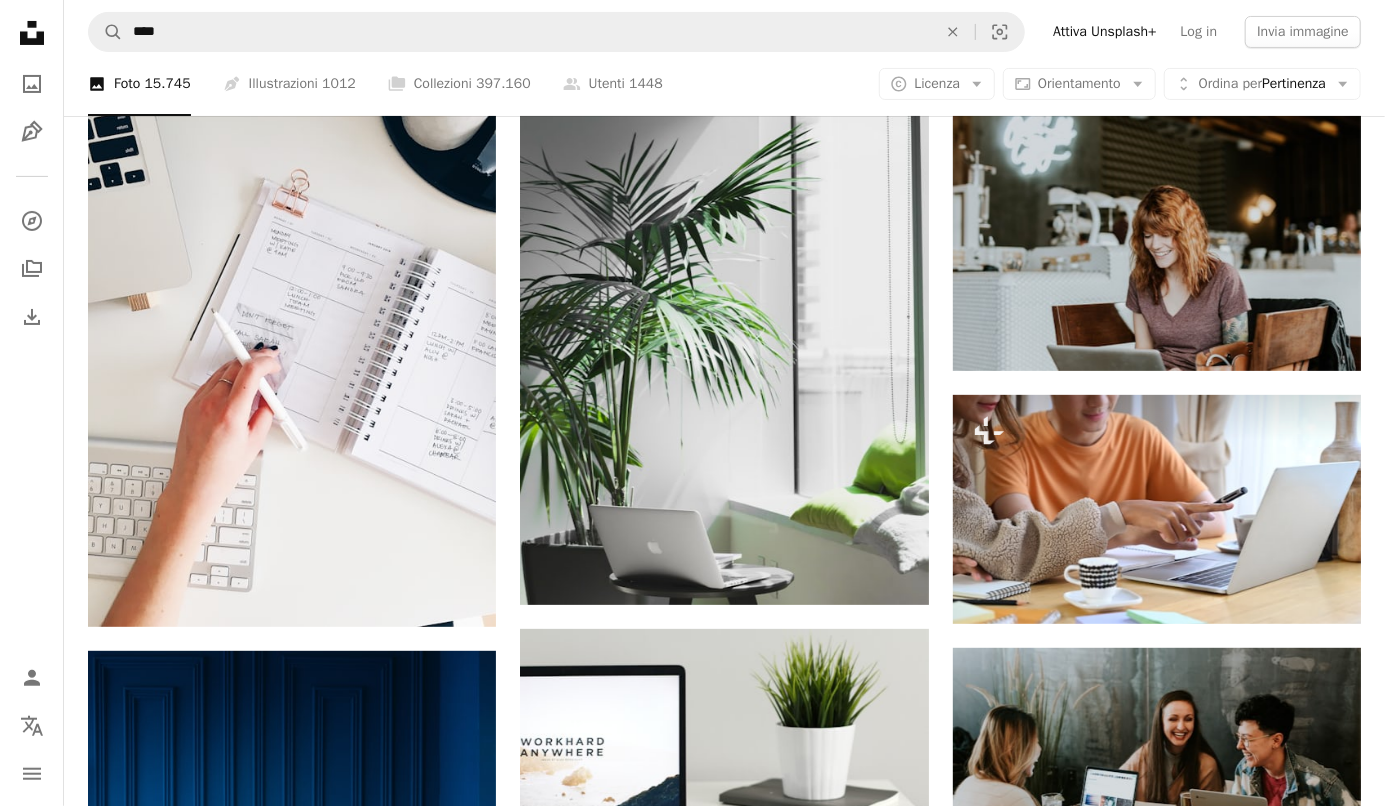 click on "An X shape Premium, ready to use images. Ottieni l’accesso illimitato. A plus sign Contenuti aggiunti mensilmente solo per gli utenti A plus sign Download royalty-free illimitati A plus sign Illustrazioni  Nuovo A plus sign Protezione legale migliorata annuale 66%  di sconto mensile 12 $   4 $ USD al mese * Attiva  Unsplash+ *Con pagamento annuale, fatturato in anticipo  48 $ Più tasse applicabili. Si rinnova automaticamente. Cancella quando vuoi." at bounding box center (692, 3395) 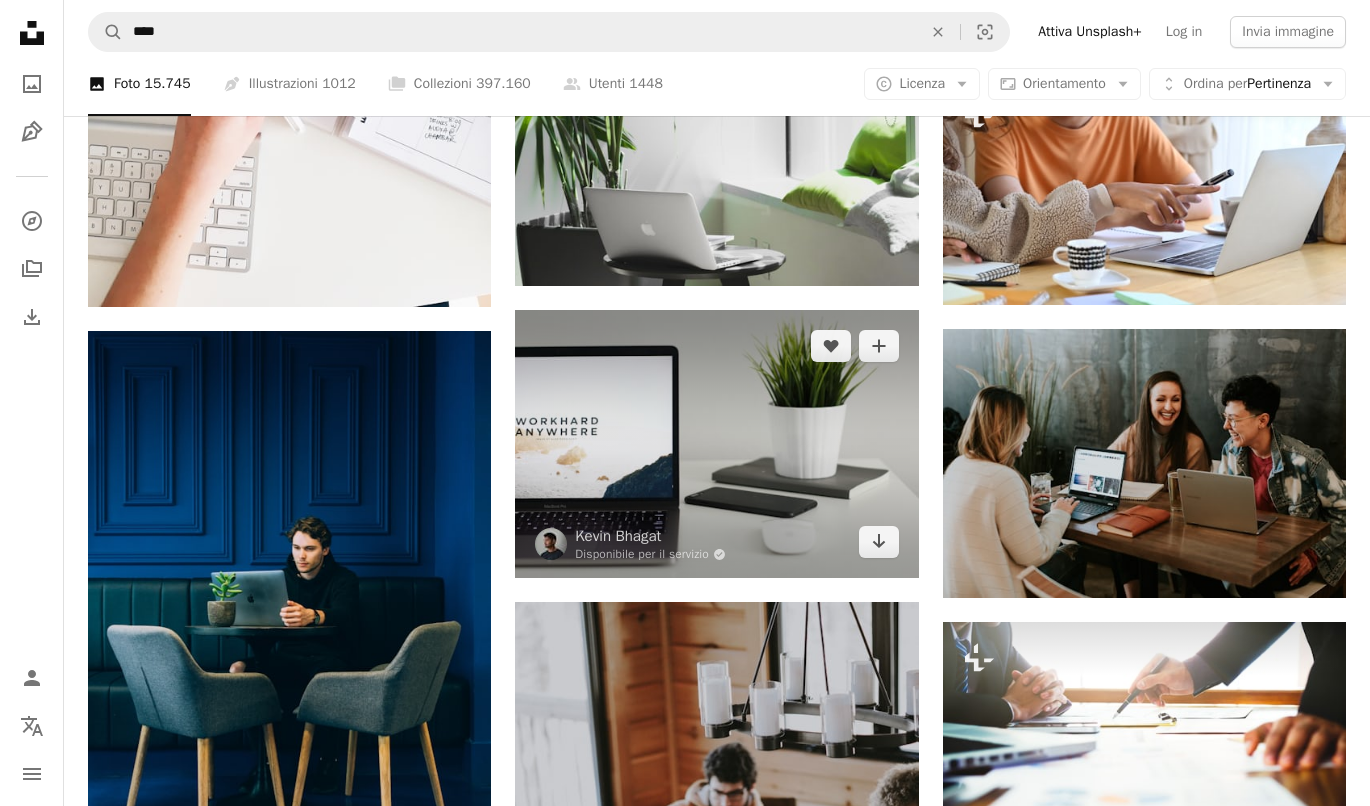 scroll, scrollTop: 4400, scrollLeft: 0, axis: vertical 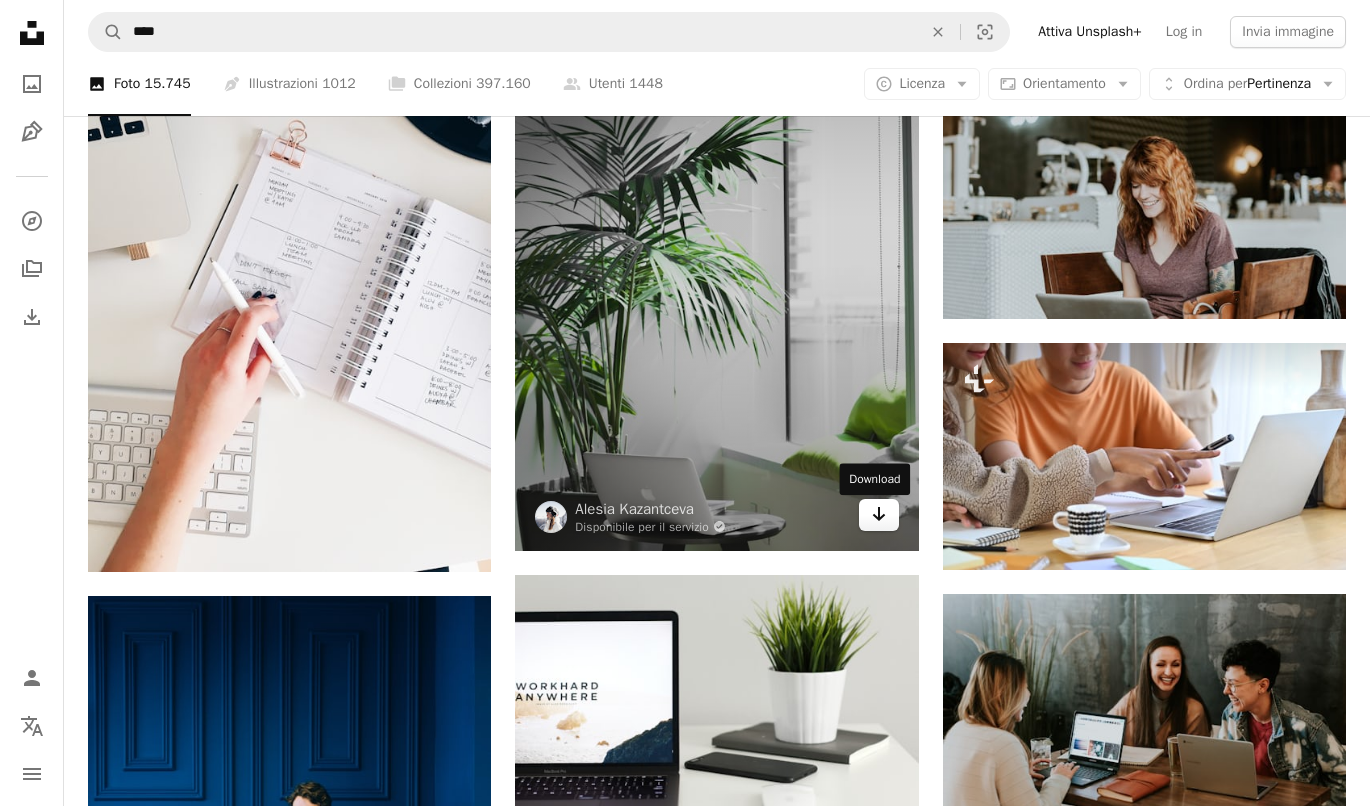 click on "Arrow pointing down" 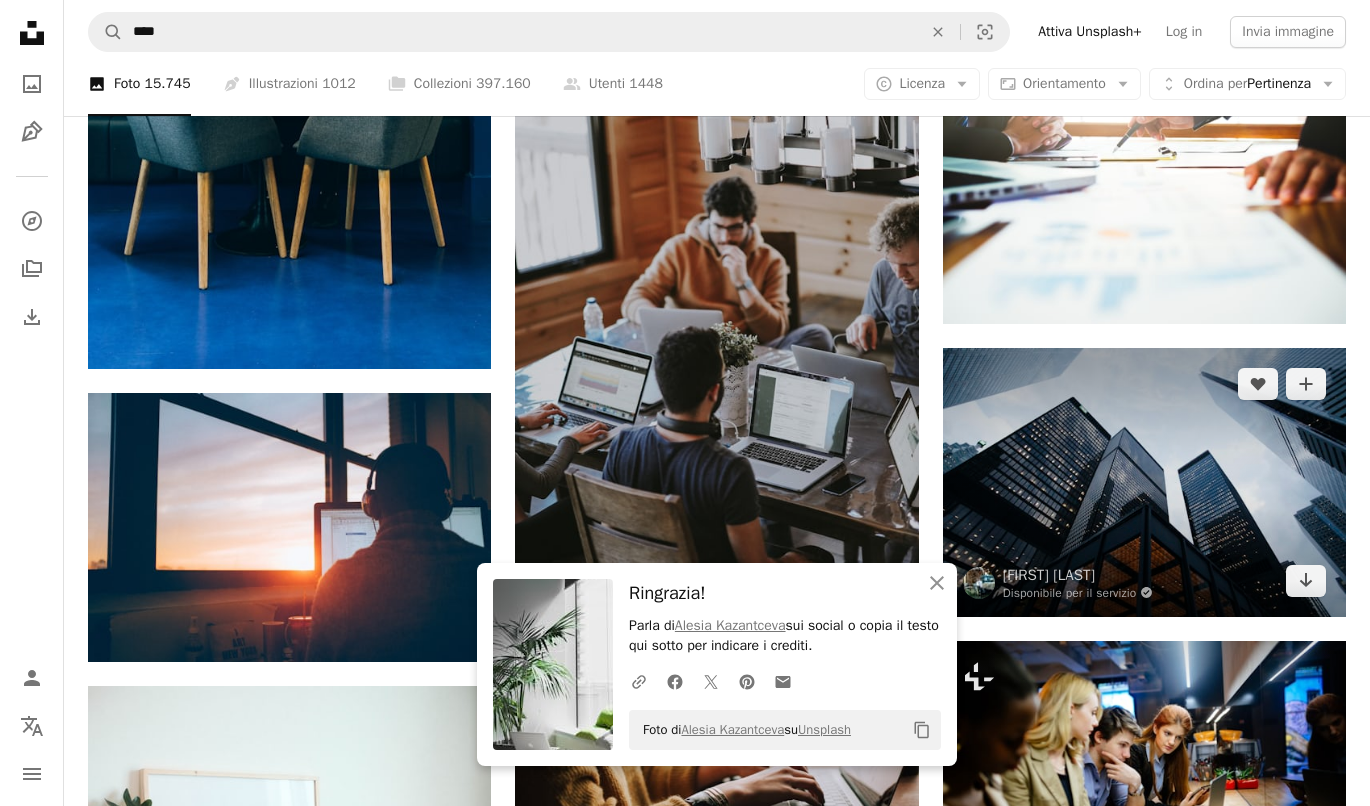 scroll, scrollTop: 5200, scrollLeft: 0, axis: vertical 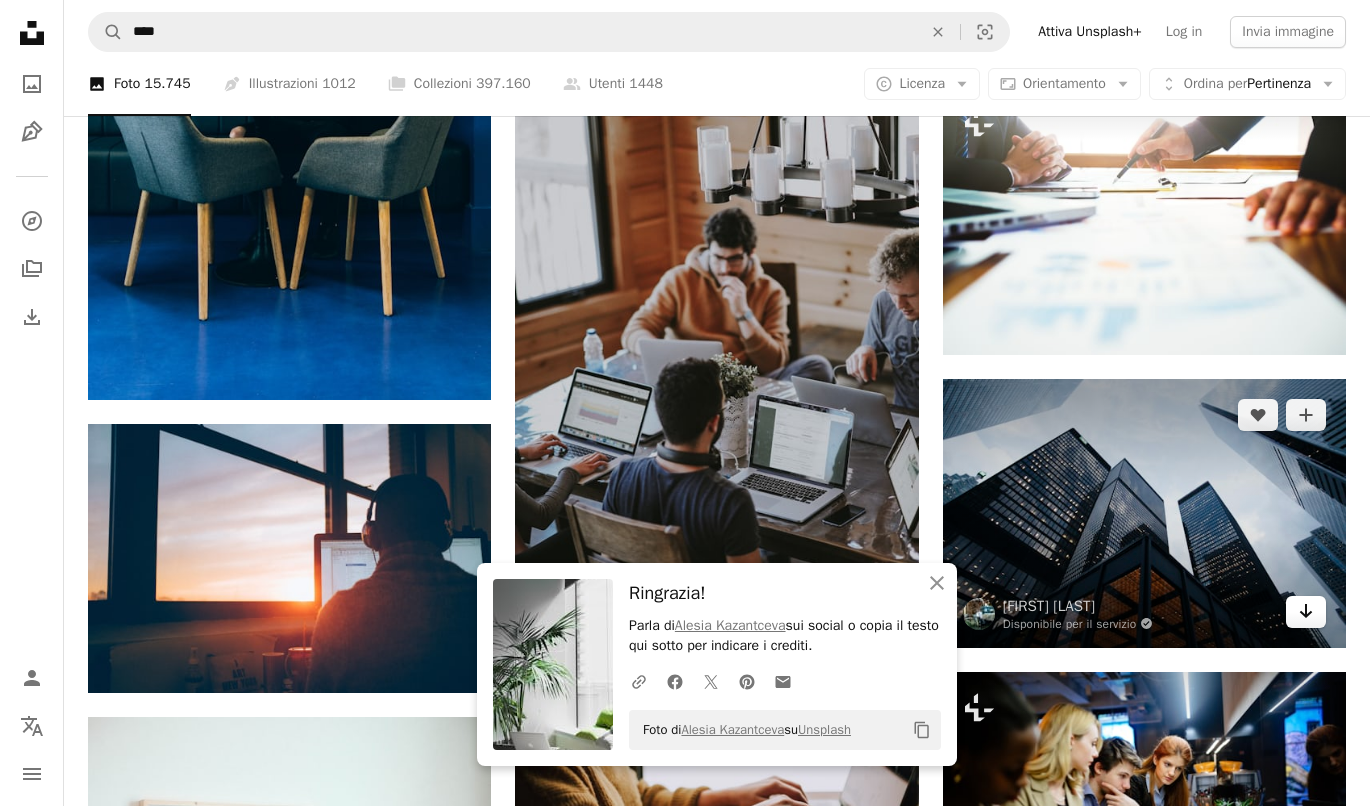 click 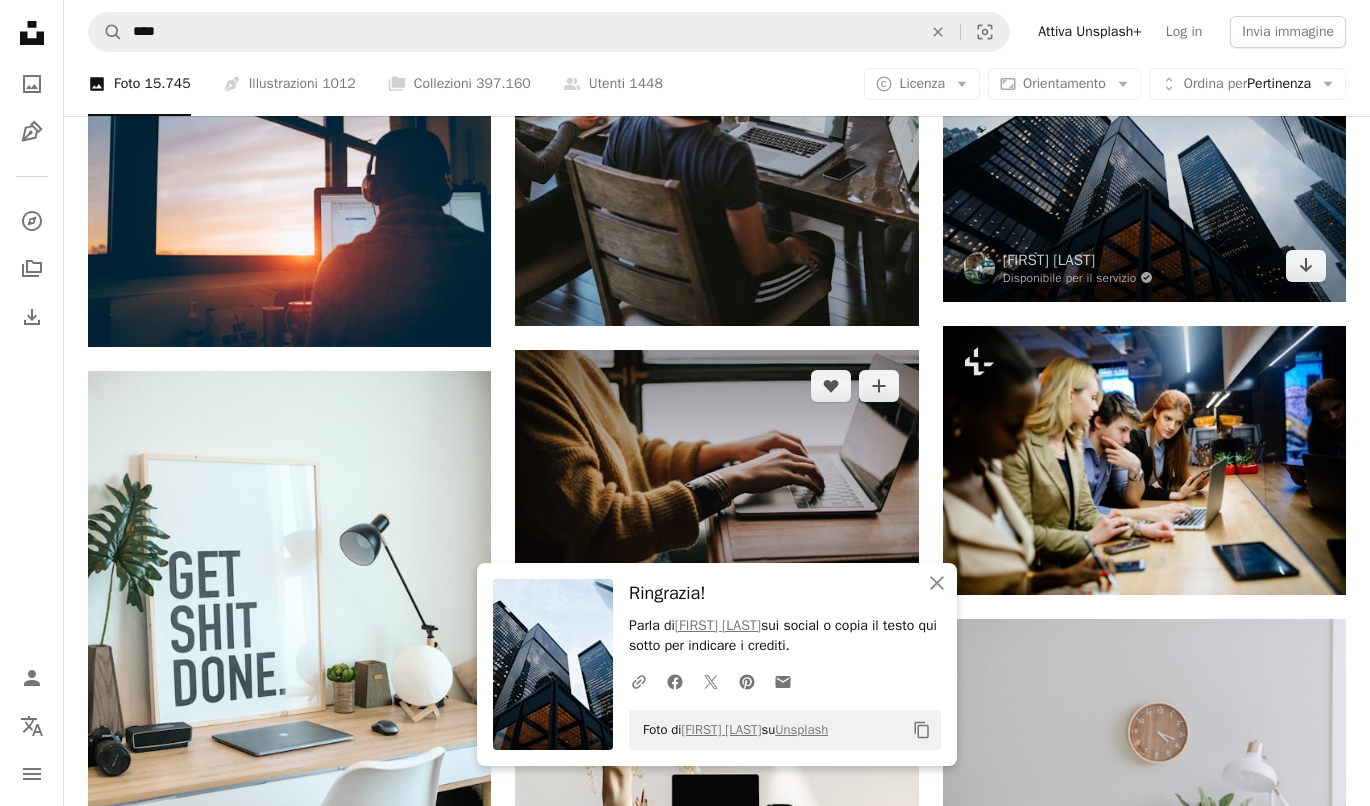 scroll, scrollTop: 5400, scrollLeft: 0, axis: vertical 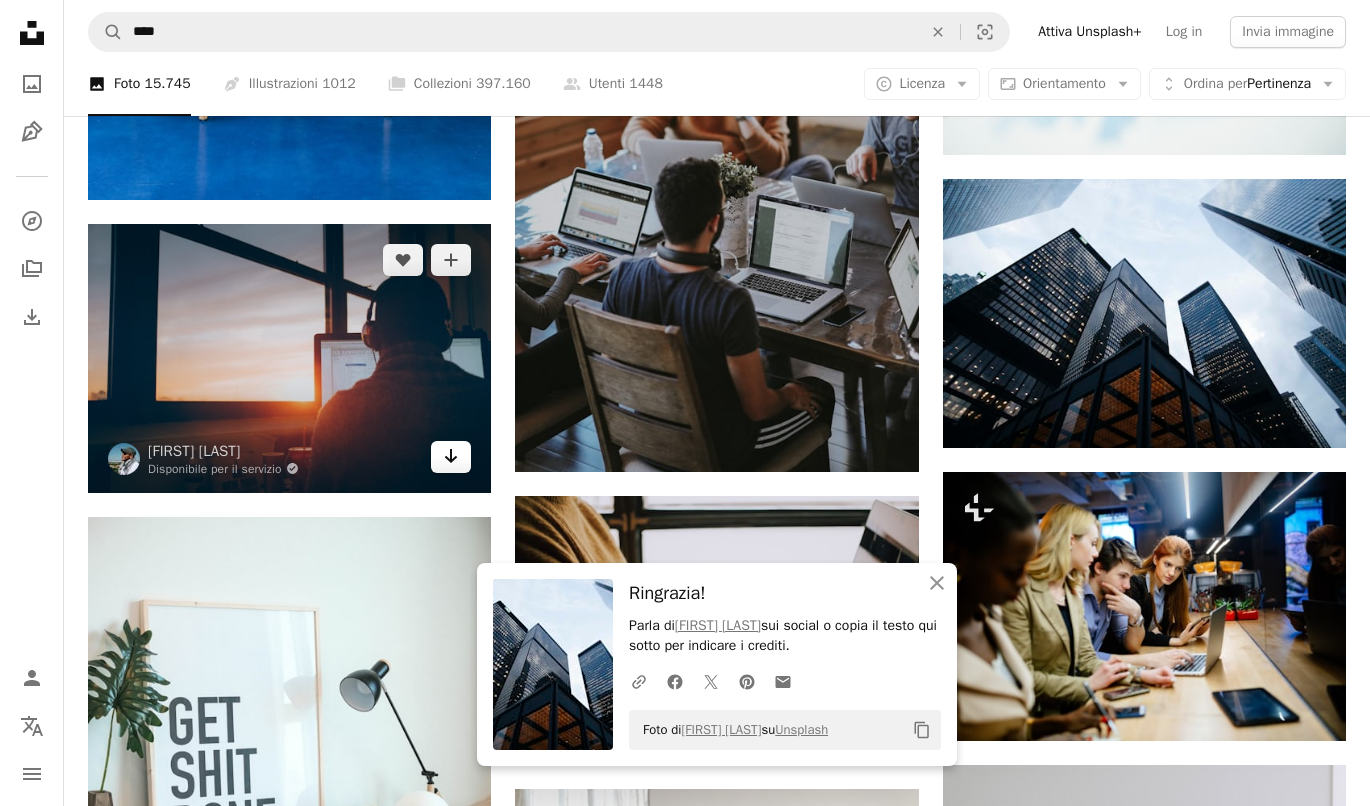 click on "Arrow pointing down" 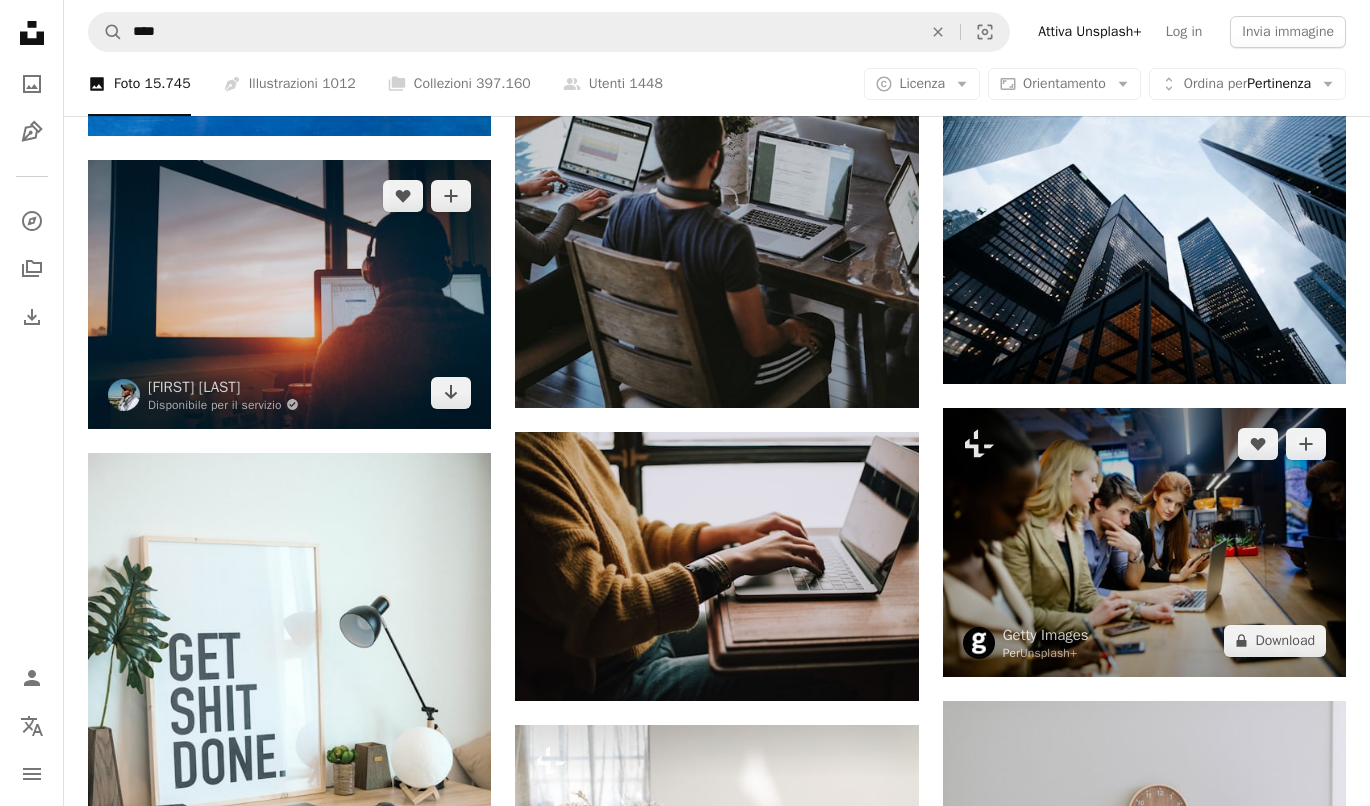 scroll, scrollTop: 5400, scrollLeft: 0, axis: vertical 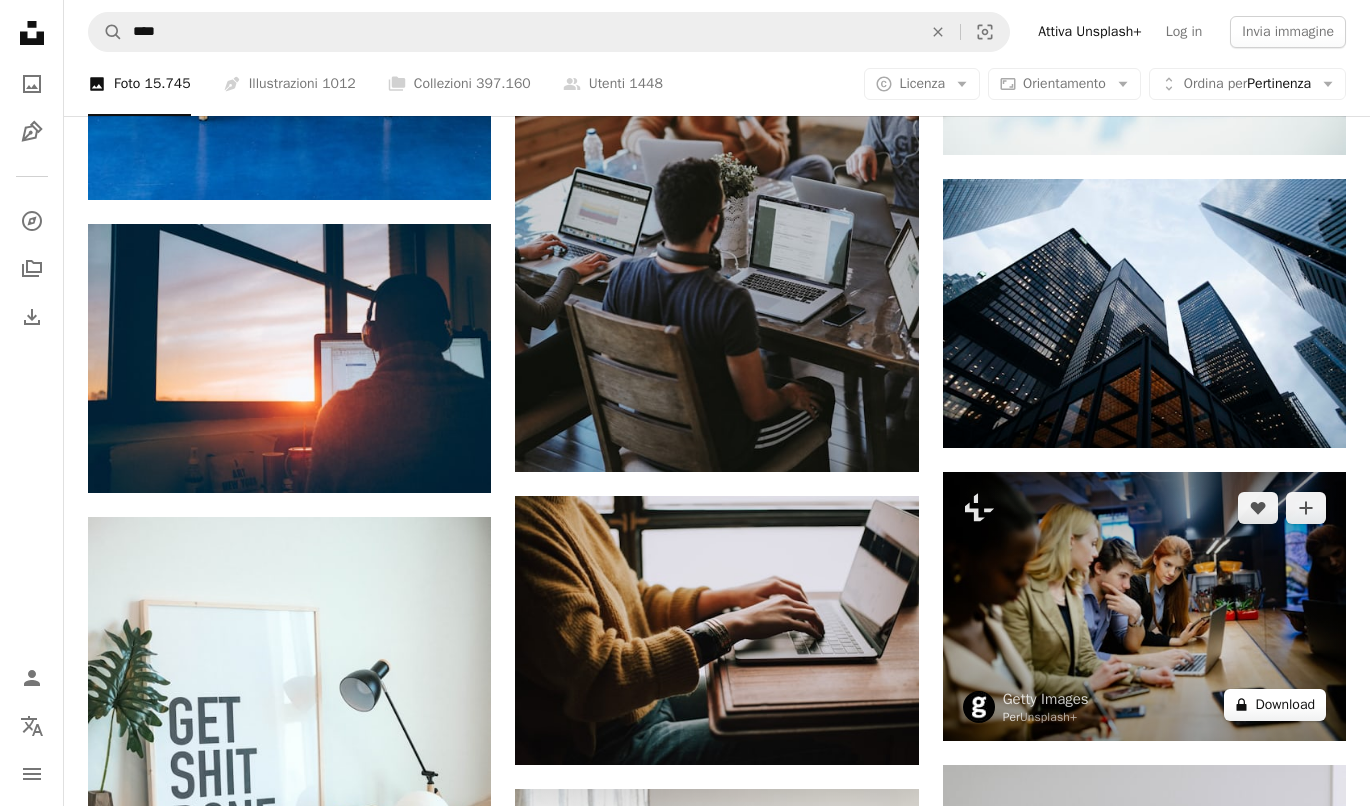 click on "A lock   Download" at bounding box center (1275, 705) 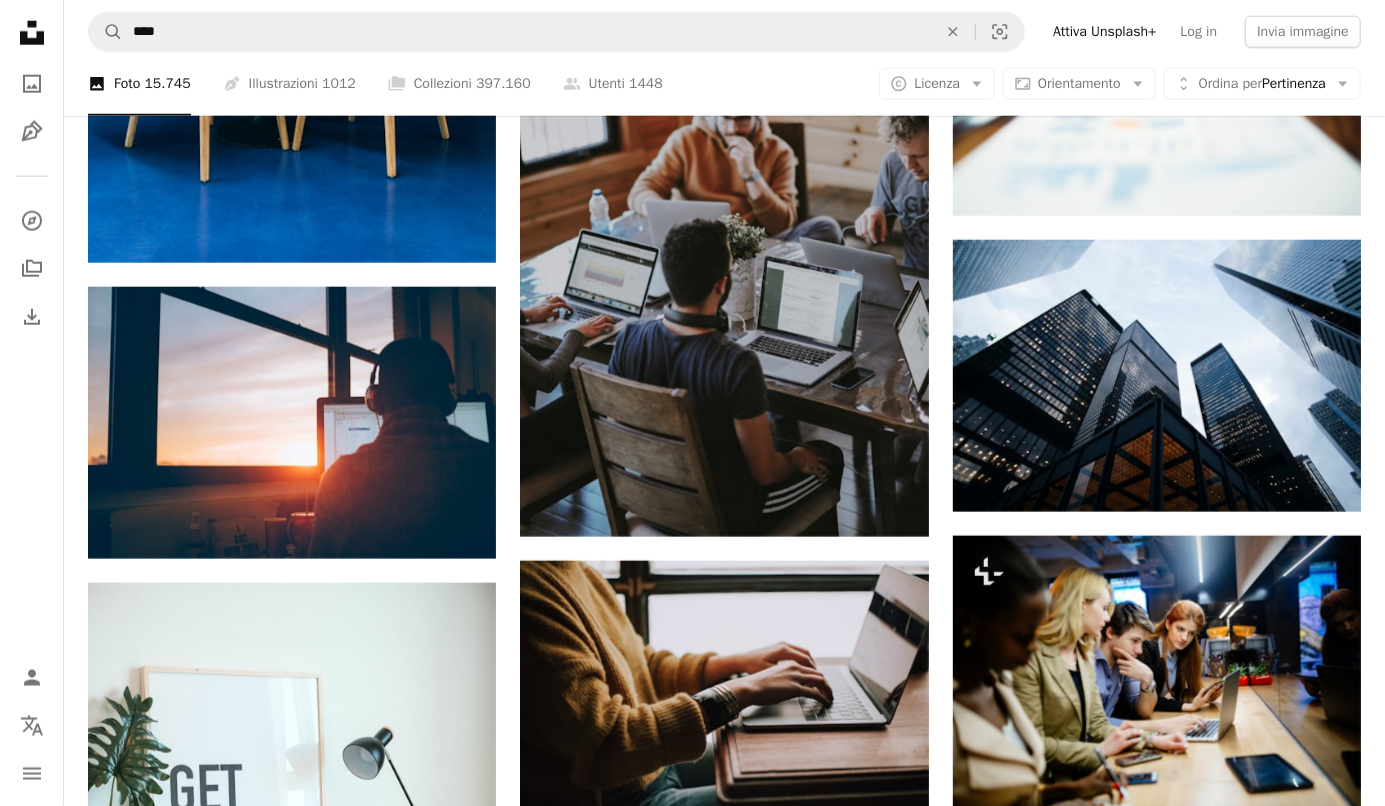 click on "Unsplash logo Home Unsplash A photo Pen Tool A compass A stack of folders Download Person Localization icon navigation menu A magnifying glass **** An X shape Visual search Attiva Unsplash+ Log in Invia immagine A photo Foto   15.745 Pen Tool Illustrazioni   1012 A stack of folders Collezioni   397.160 A group of people Utenti   1448 A copyright icon © Licenza Arrow down Aspect ratio Orientamento Arrow down Unfold Ordina per  Pertinenza Arrow down Filters Filtri Work Chevron right ufficio Lavorando lavoro di squadra spazio di lavoro computer attività commerciale squadra incontro computer portatile Umano scrivania lavoro Promosso In collaborazione con   [FIRST] [LAST] A heart A plus sign Square Payments made easy   ↗ Arrow pointing down A heart A plus sign [FIRST] [LAST] Disponibile per il servizio A checkmark inside of a circle Arrow pointing down Plus sign for Unsplash+ A heart A plus sign [FIRST] [LAST] Per  Unsplash+ A lock   Download A heart A plus sign [FIRST] [LAST] Arrow pointing down Per" at bounding box center [692, -509] 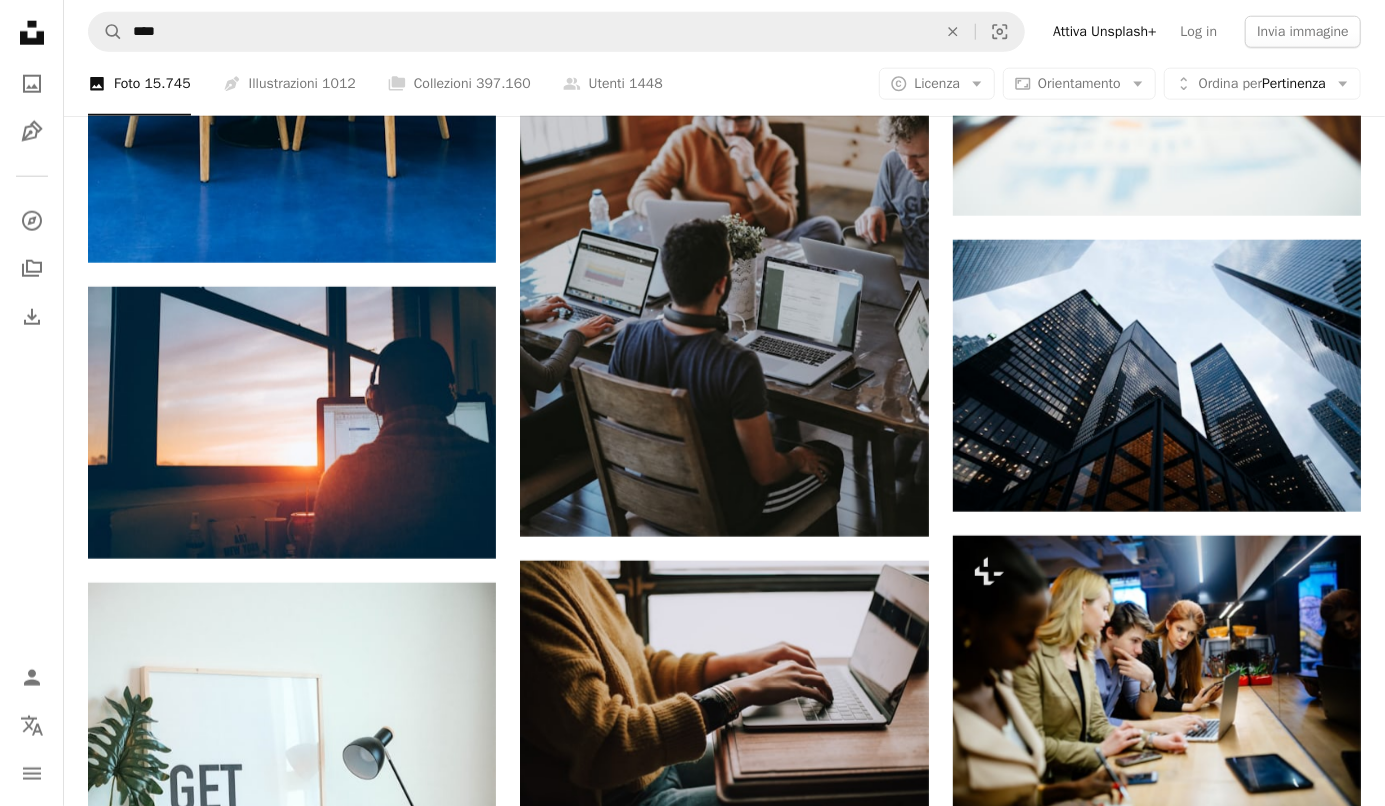 click on "Unsplash logo Home Unsplash A photo Pen Tool A compass A stack of folders Download Person Localization icon navigation menu A magnifying glass **** An X shape Visual search Attiva Unsplash+ Log in Invia immagine A photo Foto   15.745 Pen Tool Illustrazioni   1012 A stack of folders Collezioni   397.160 A group of people Utenti   1448 A copyright icon © Licenza Arrow down Aspect ratio Orientamento Arrow down Unfold Ordina per  Pertinenza Arrow down Filters Filtri Work Chevron right ufficio Lavorando lavoro di squadra spazio di lavoro computer attività commerciale squadra incontro computer portatile Umano scrivania lavoro Promosso In collaborazione con   [FIRST] [LAST] A heart A plus sign Square Payments made easy   ↗ Arrow pointing down A heart A plus sign [FIRST] [LAST] Disponibile per il servizio A checkmark inside of a circle Arrow pointing down Plus sign for Unsplash+ A heart A plus sign [FIRST] [LAST] Per  Unsplash+ A lock   Download A heart A plus sign [FIRST] [LAST] Arrow pointing down Per" at bounding box center [692, -509] 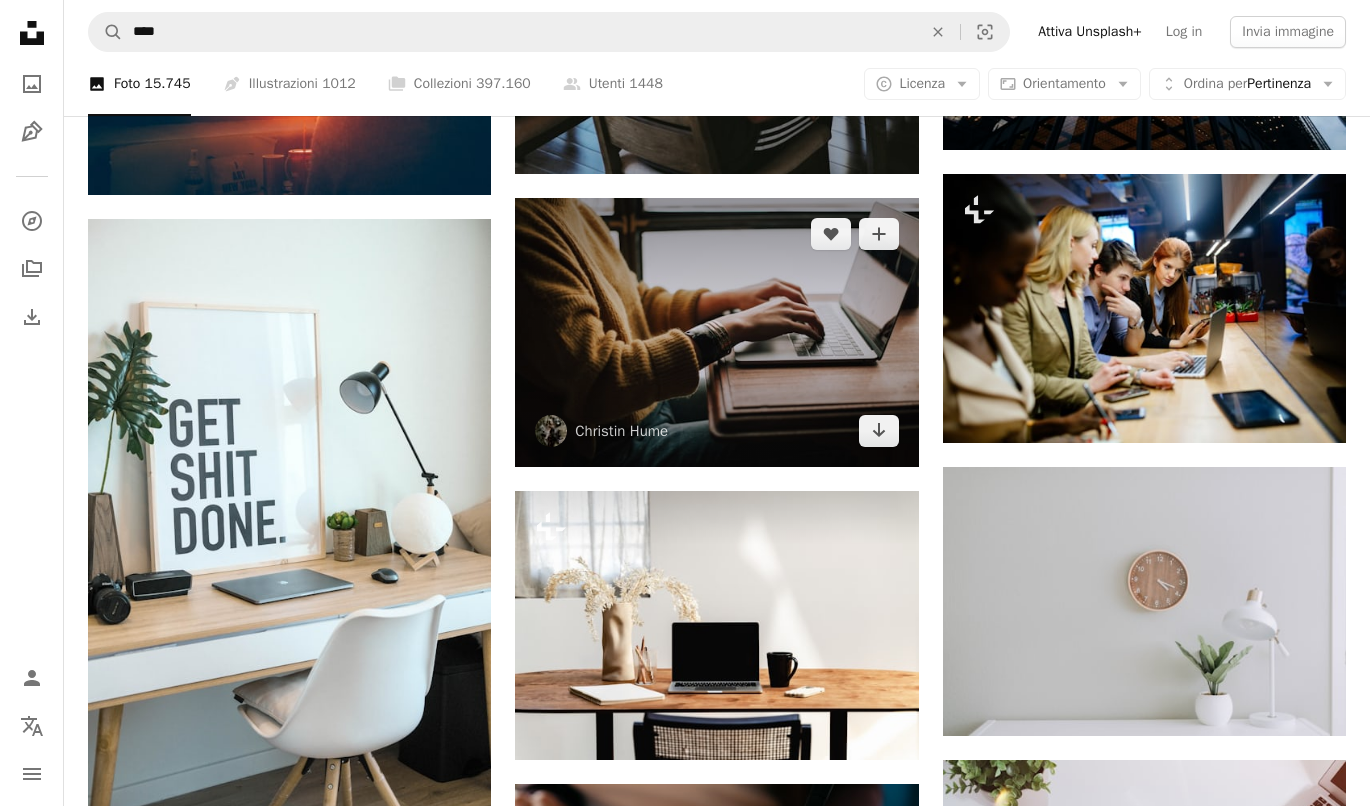 scroll, scrollTop: 5700, scrollLeft: 0, axis: vertical 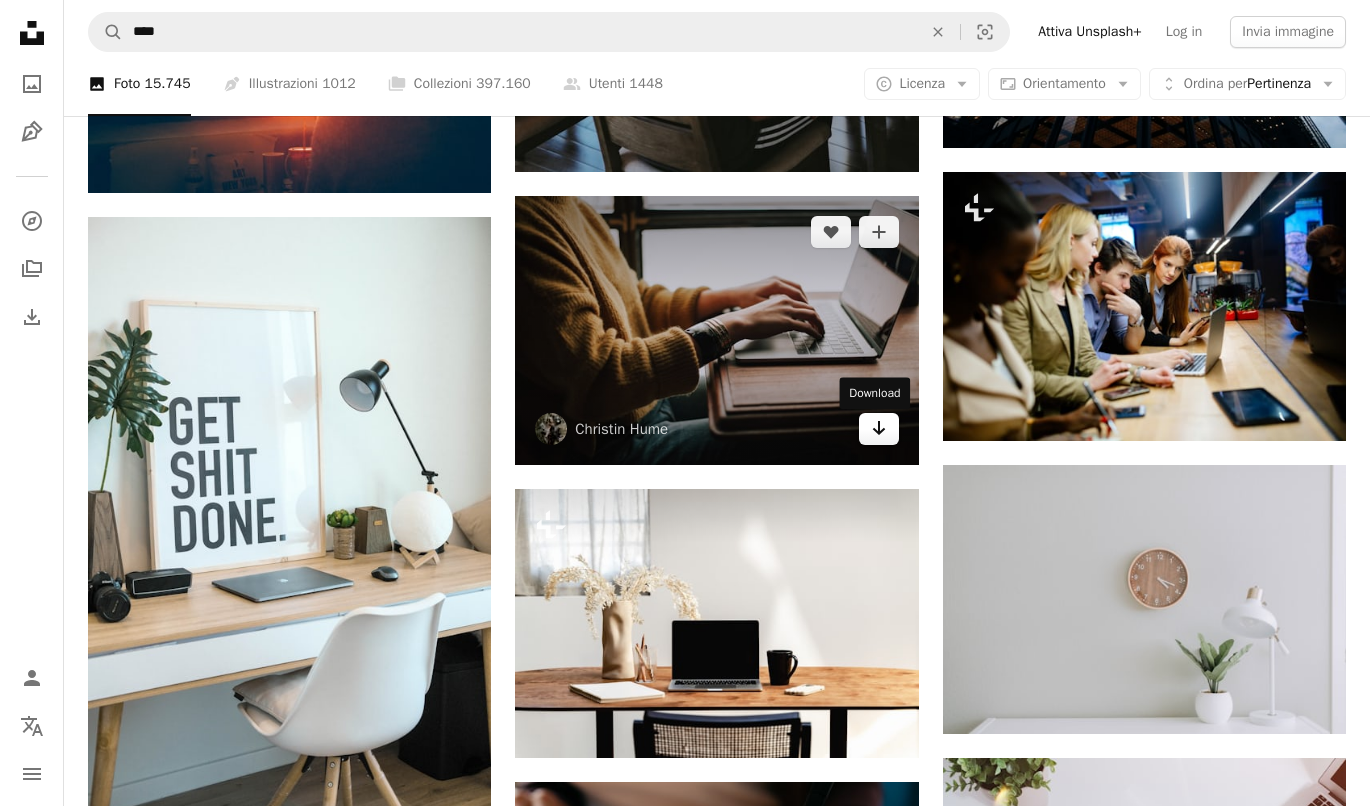 click on "Arrow pointing down" 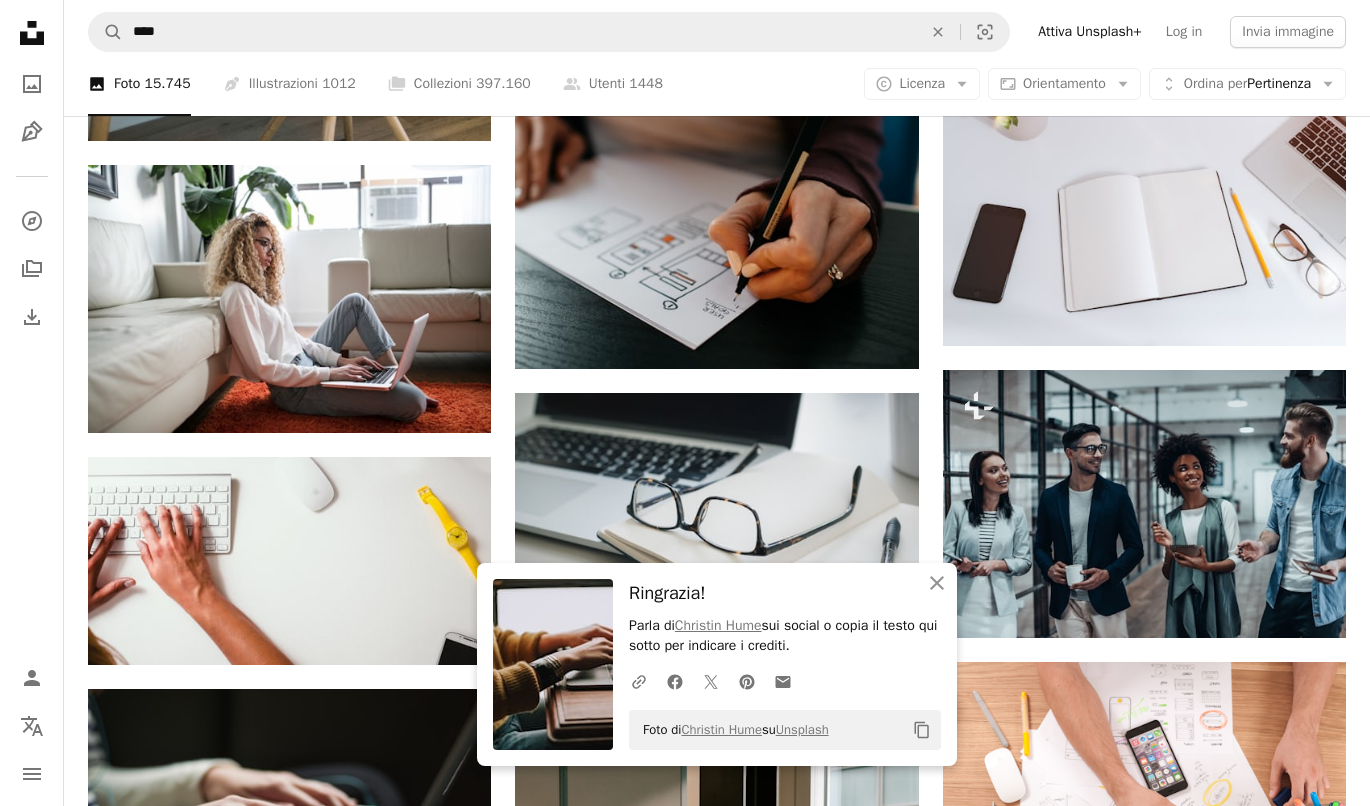 scroll, scrollTop: 6400, scrollLeft: 0, axis: vertical 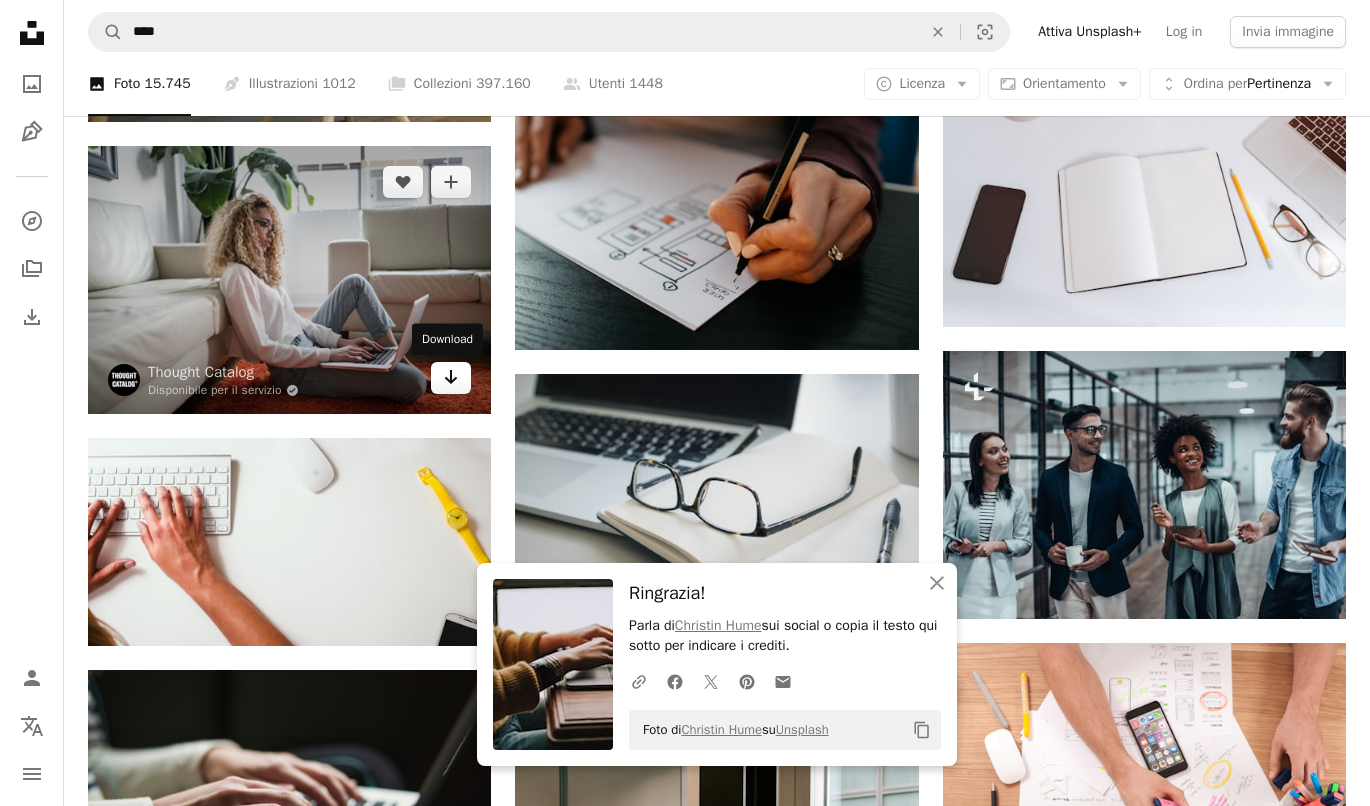click on "Arrow pointing down" 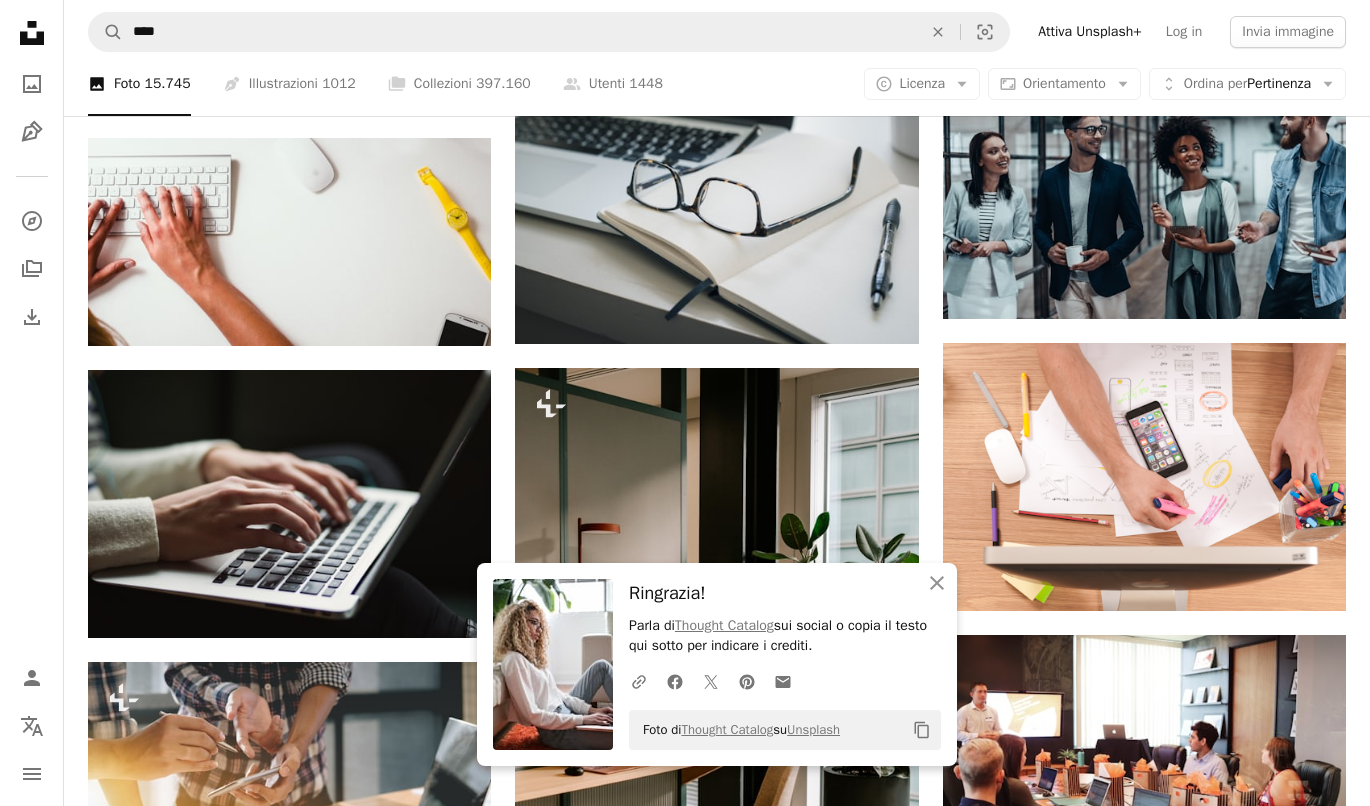 scroll, scrollTop: 7100, scrollLeft: 0, axis: vertical 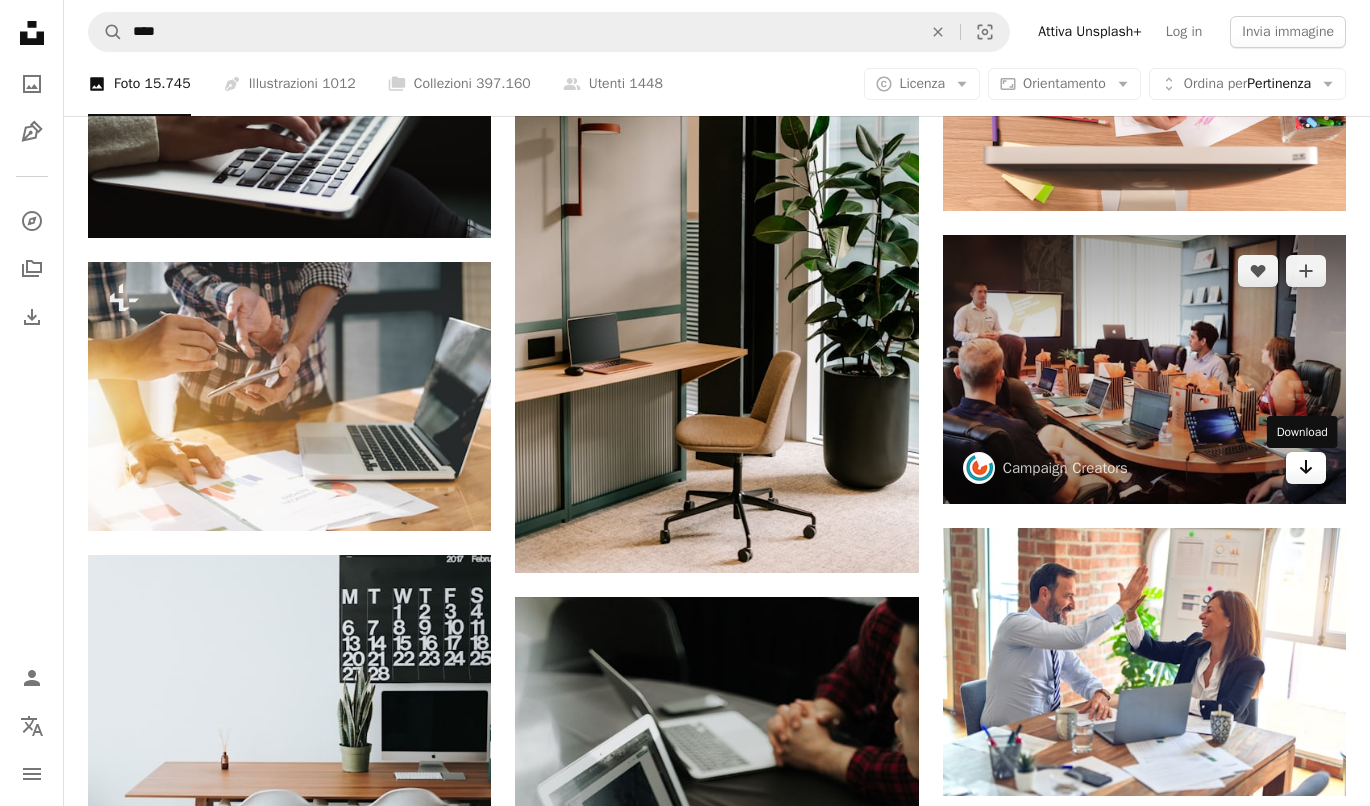 click on "Arrow pointing down" 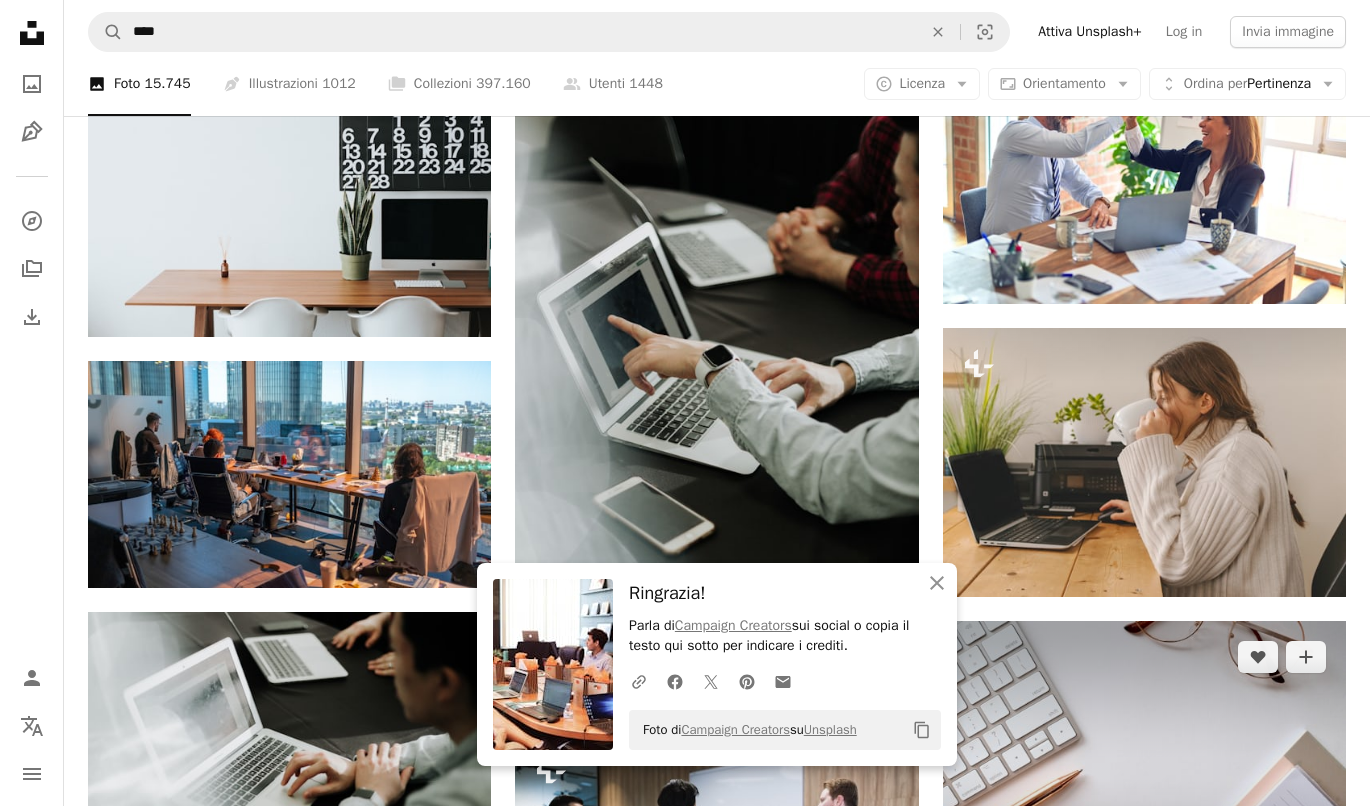 scroll, scrollTop: 7600, scrollLeft: 0, axis: vertical 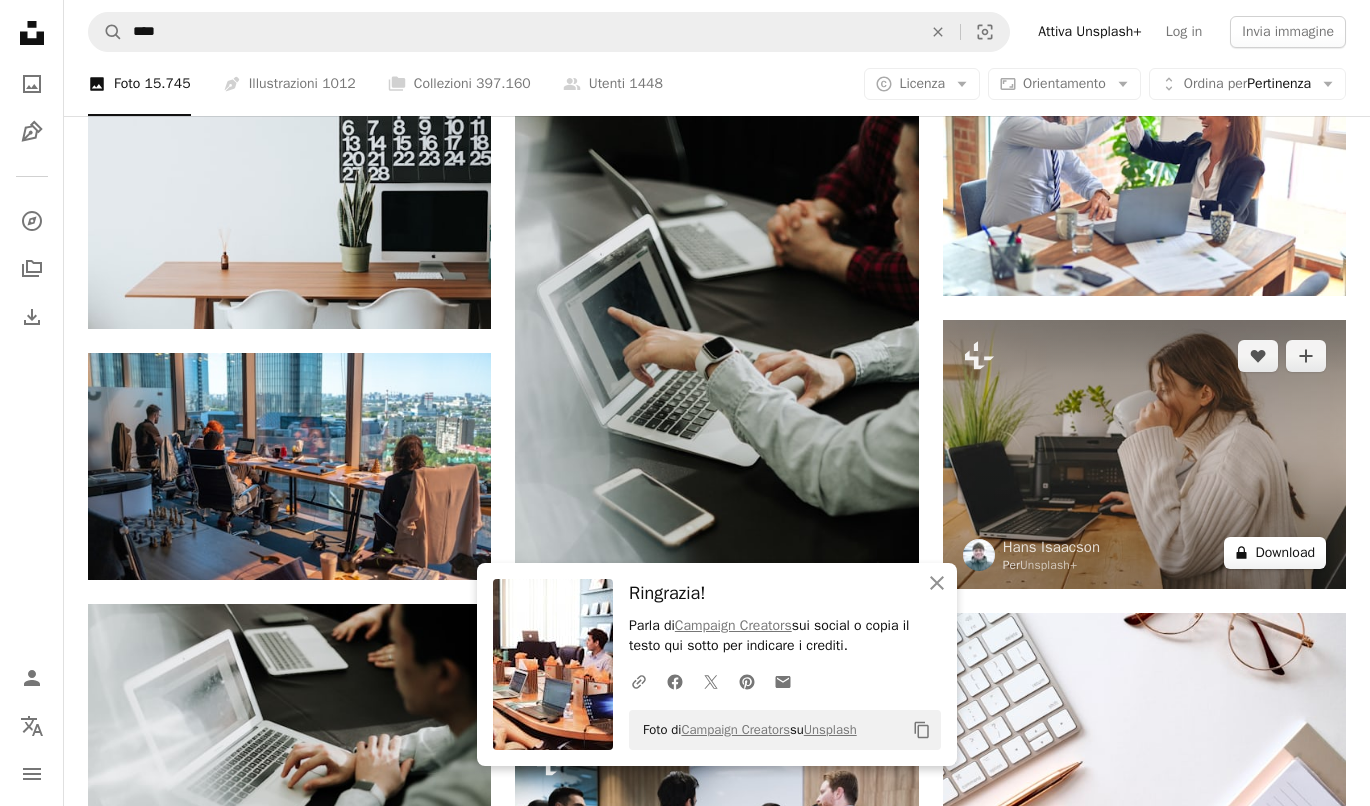 click on "A lock   Download" at bounding box center (1275, 553) 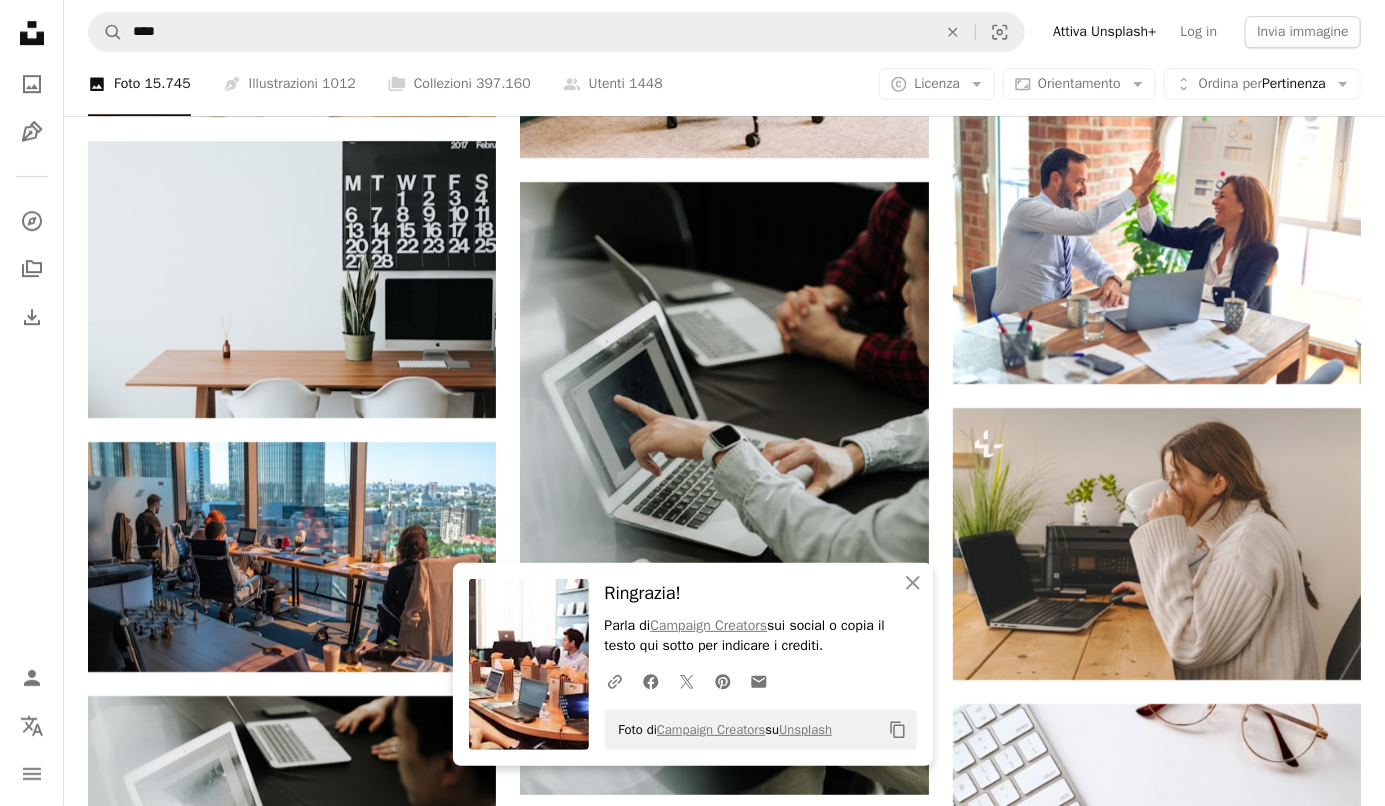 click on "Unsplash logo Home Unsplash A photo Pen Tool A compass A stack of folders Download Person Localization icon navigation menu A magnifying glass **** An X shape Visual search Attiva Unsplash+ Log in Invia immagine A photo Foto   15.745 Pen Tool Illustrazioni   1012 A stack of folders Collezioni   397.160 A group of people Utenti   1448 A copyright icon © Licenza Arrow down Aspect ratio Orientamento Arrow down Unfold Ordina per  Pertinenza Arrow down Filters Filtri Work Chevron right ufficio Lavorando lavoro di squadra spazio di lavoro computer attività commerciale squadra incontro computer portatile Umano scrivania lavoro Promosso In collaborazione con   [FIRST] [LAST] A heart A plus sign Square Payments made easy   ↗ Arrow pointing down A heart A plus sign [FIRST] [LAST] Disponibile per il servizio A checkmark inside of a circle Arrow pointing down Plus sign for Unsplash+ A heart A plus sign [FIRST] [LAST] Per  Unsplash+ A lock   Download A heart A plus sign [FIRST] [LAST] Arrow pointing down Per" at bounding box center [692, -1587] 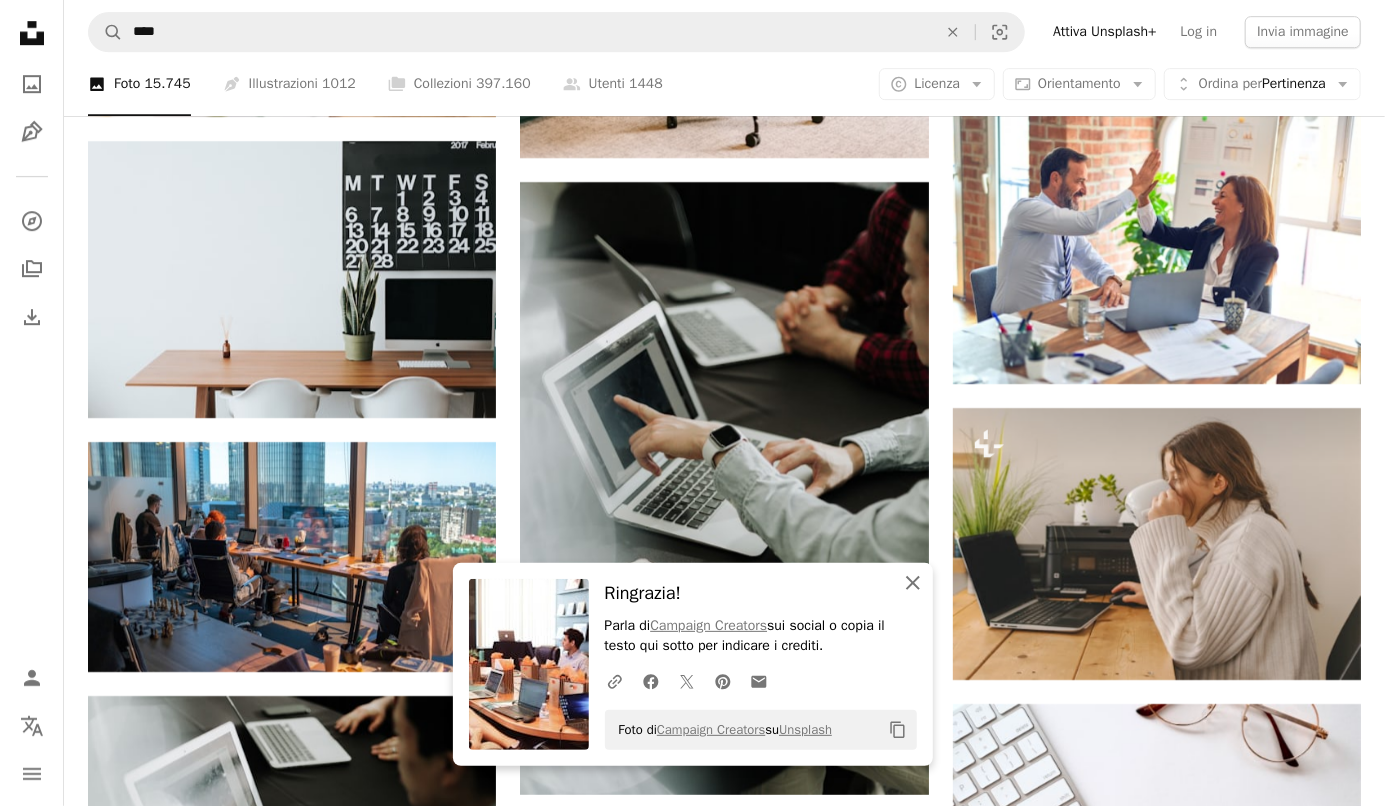 click on "An X shape" 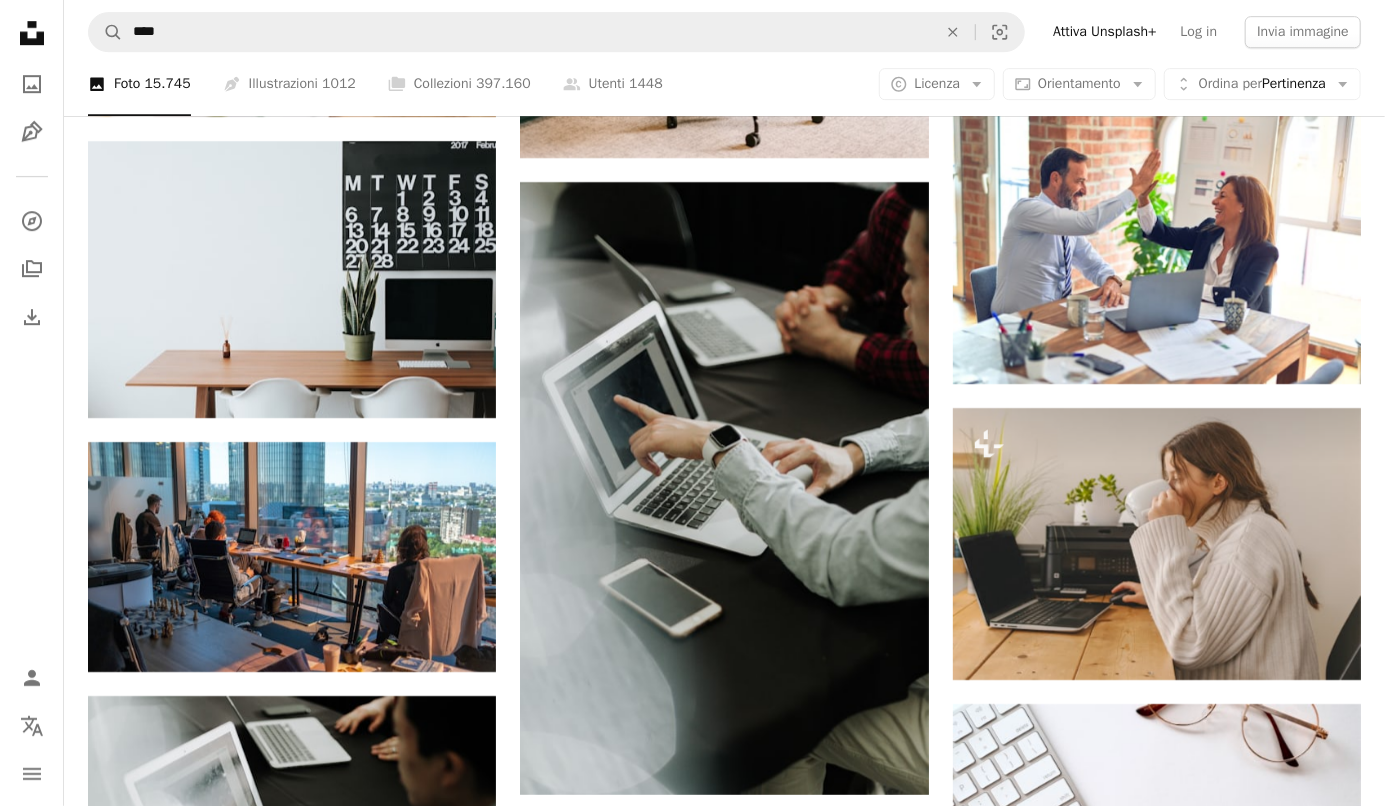 click on "Unsplash logo Home Unsplash A photo Pen Tool A compass A stack of folders Download Person Localization icon navigation menu A magnifying glass **** An X shape Visual search Attiva Unsplash+ Log in Invia immagine A photo Foto   15.745 Pen Tool Illustrazioni   1012 A stack of folders Collezioni   397.160 A group of people Utenti   1448 A copyright icon © Licenza Arrow down Aspect ratio Orientamento Arrow down Unfold Ordina per  Pertinenza Arrow down Filters Filtri Work Chevron right ufficio Lavorando lavoro di squadra spazio di lavoro computer attività commerciale squadra incontro computer portatile Umano scrivania lavoro Promosso In collaborazione con   [FIRST] [LAST] A heart A plus sign Square Payments made easy   ↗ Arrow pointing down A heart A plus sign [FIRST] [LAST] Disponibile per il servizio A checkmark inside of a circle Arrow pointing down Plus sign for Unsplash+ A heart A plus sign [FIRST] [LAST] Per  Unsplash+ A lock   Download A heart A plus sign [FIRST] [LAST] Arrow pointing down Per" at bounding box center [692, -1587] 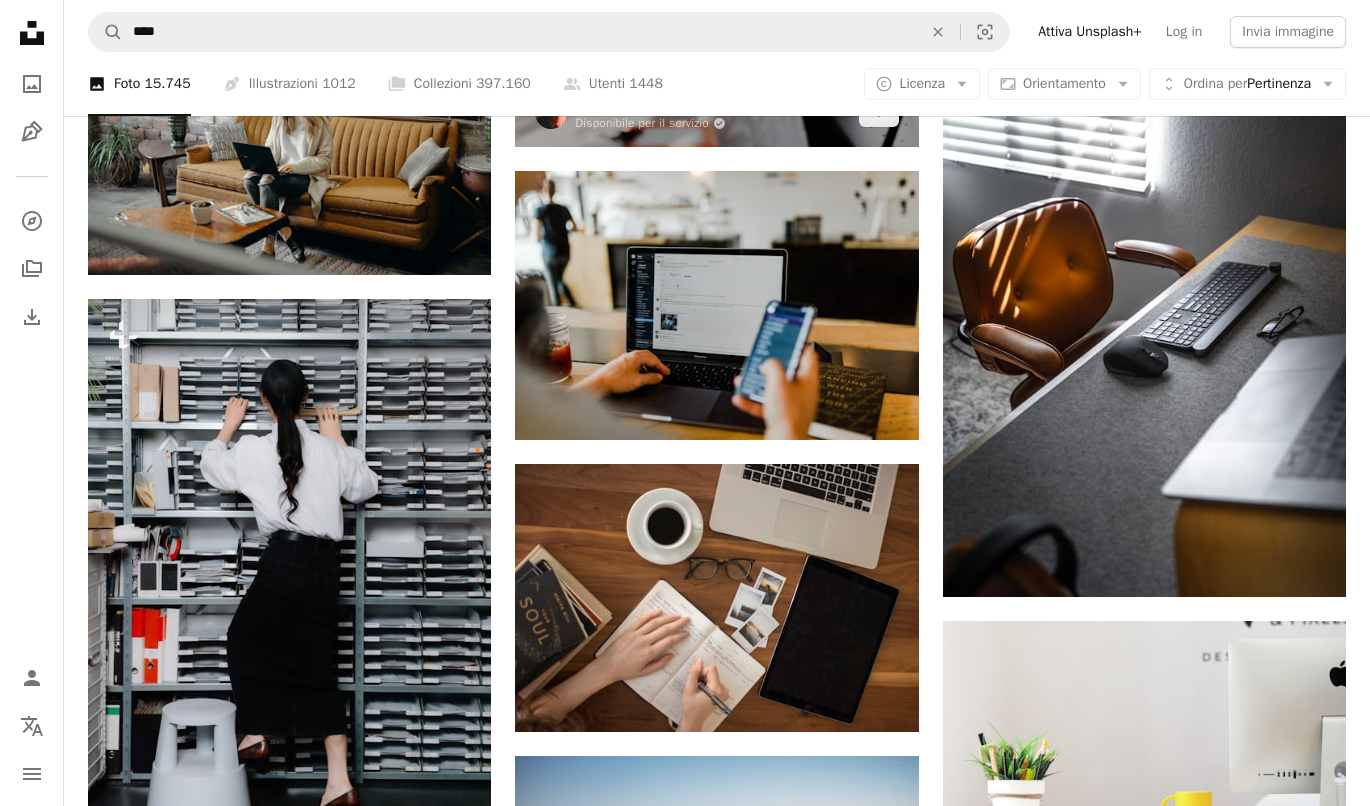 scroll, scrollTop: 9000, scrollLeft: 0, axis: vertical 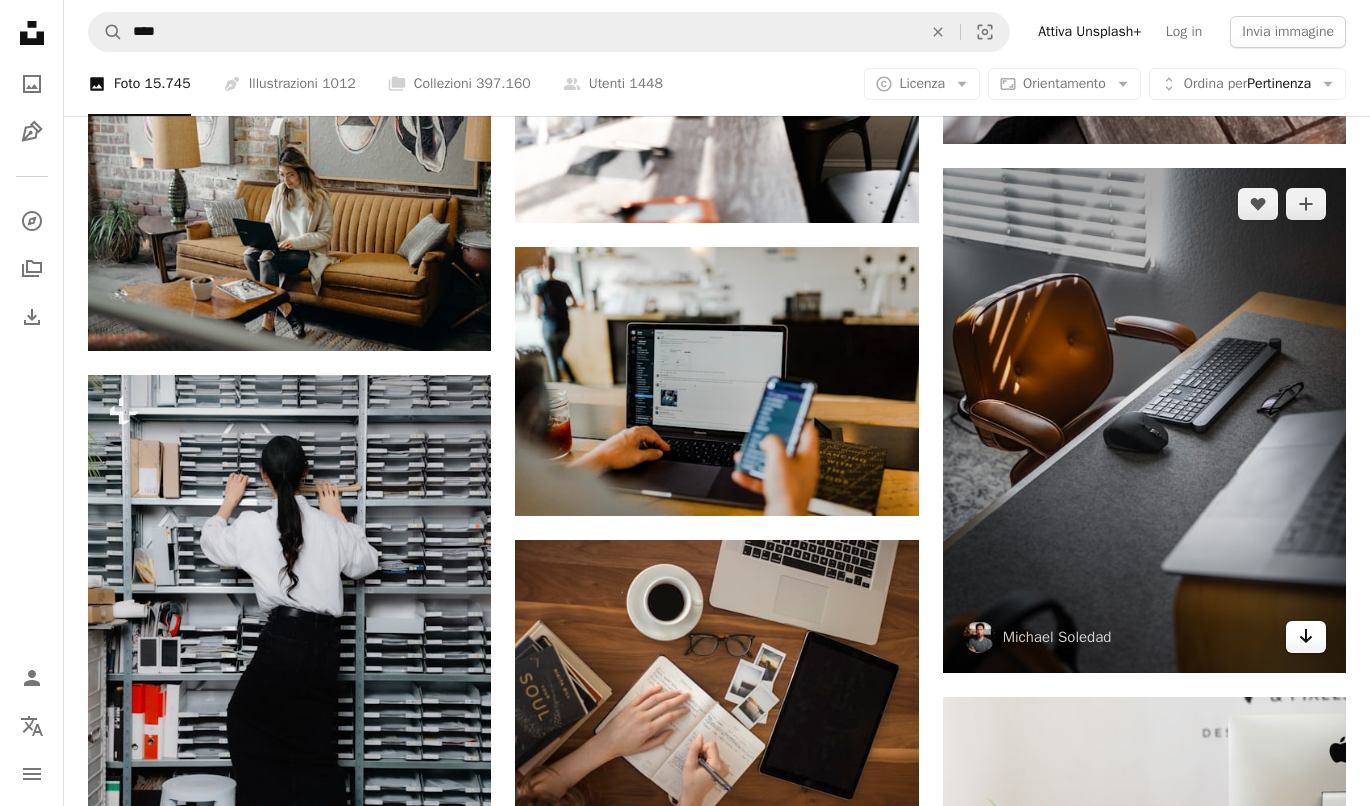 click on "Arrow pointing down" at bounding box center [1306, 637] 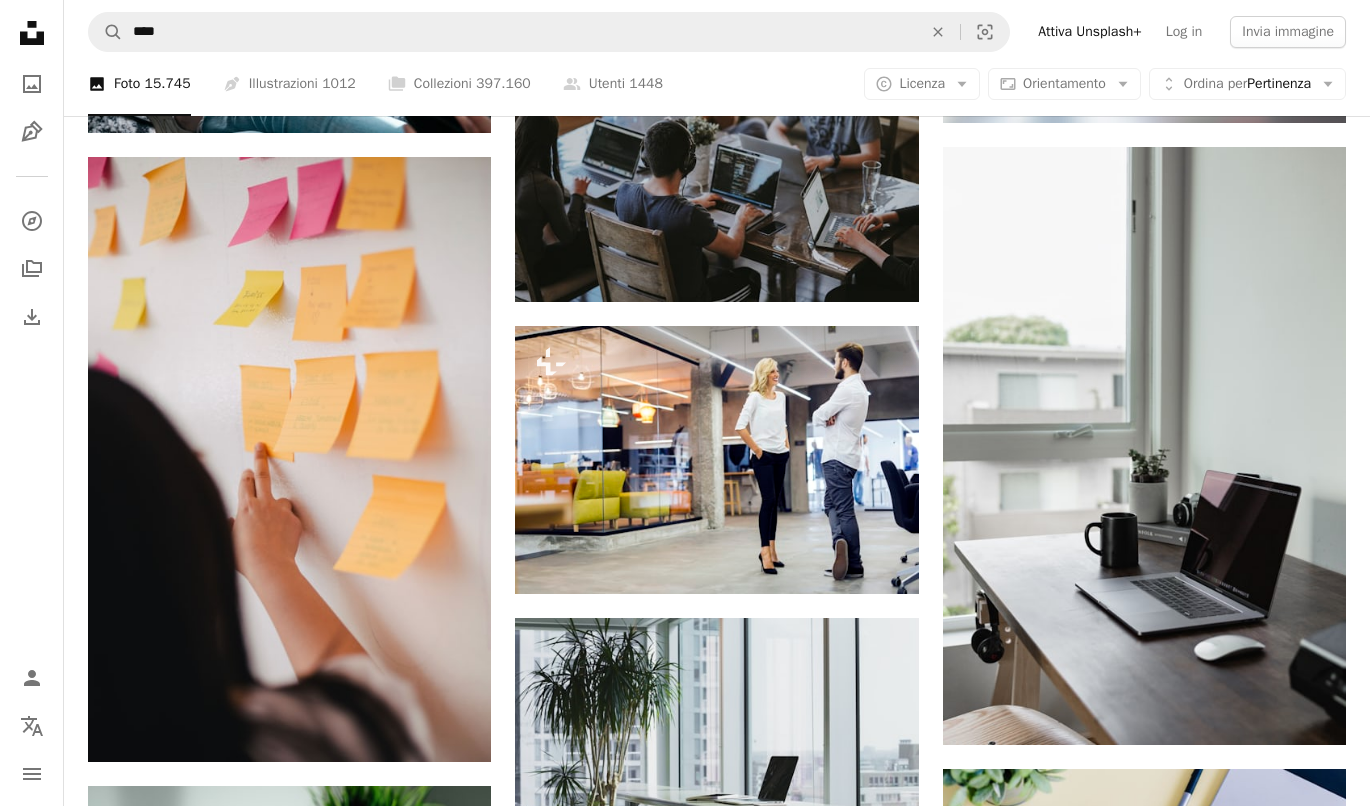 scroll, scrollTop: 10400, scrollLeft: 0, axis: vertical 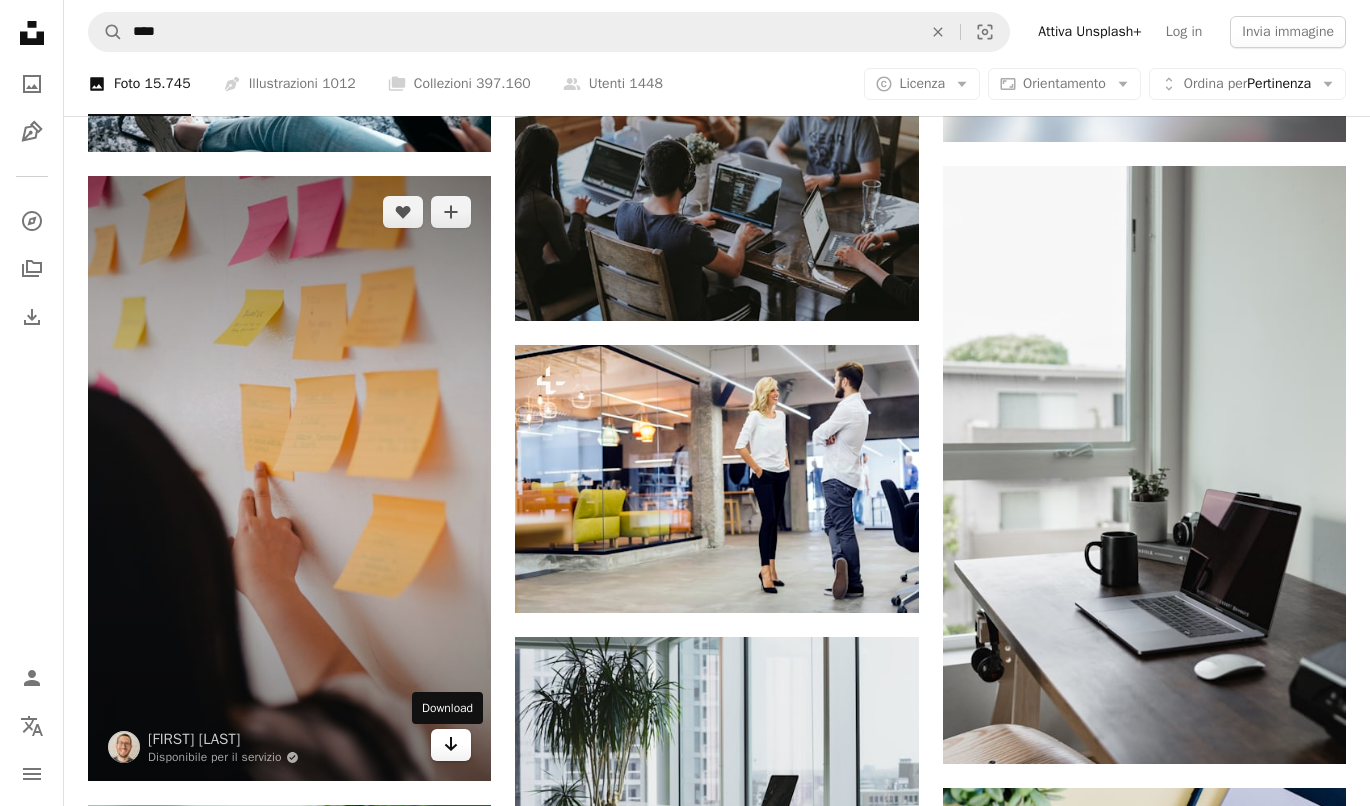 click on "Arrow pointing down" 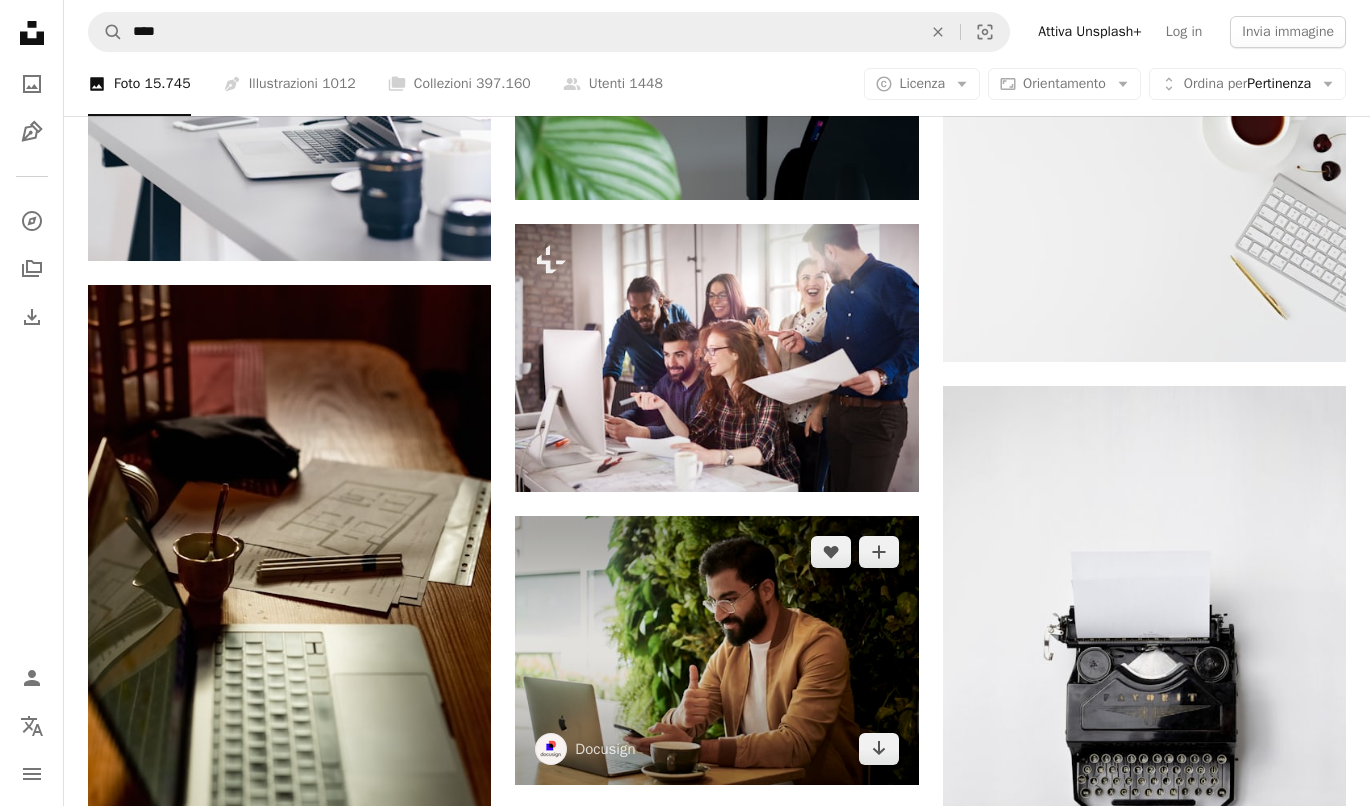 scroll, scrollTop: 13500, scrollLeft: 0, axis: vertical 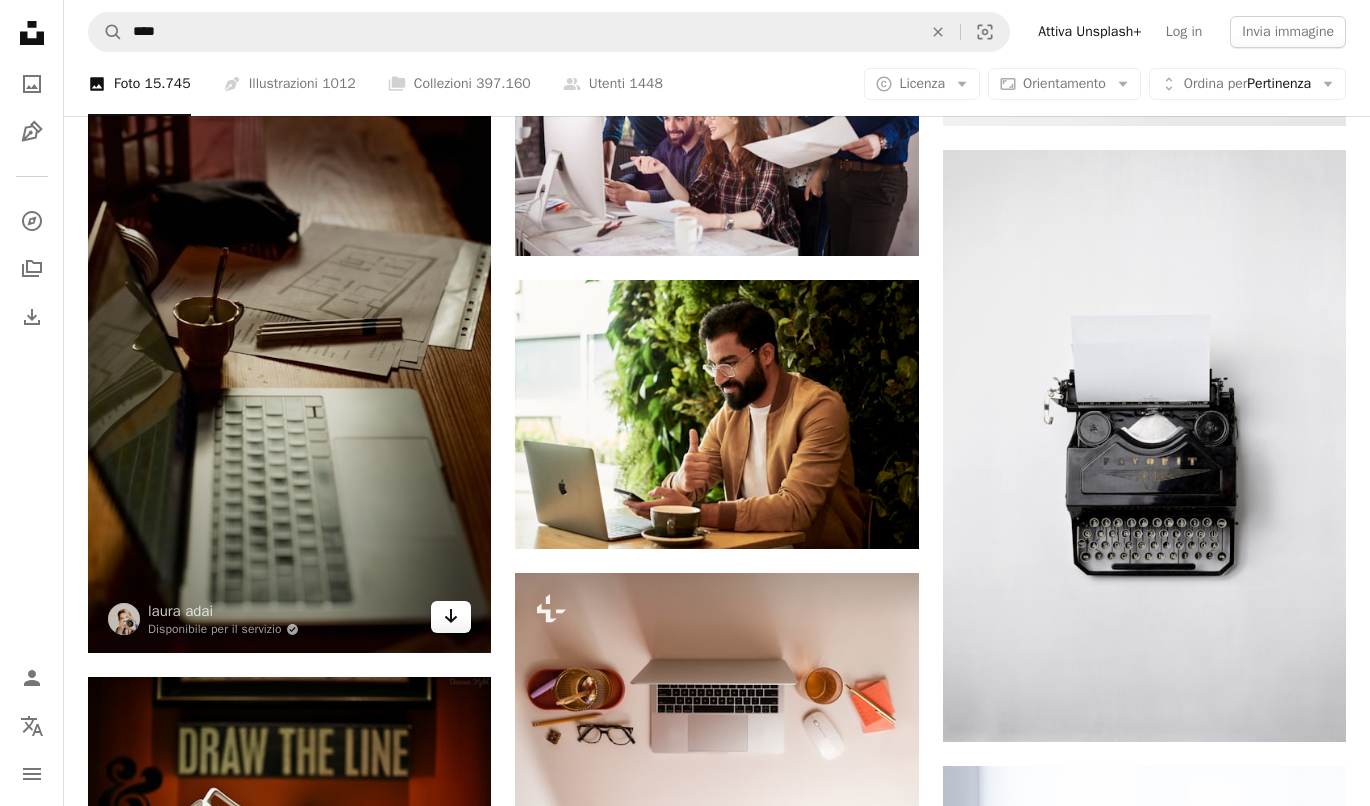 click on "Arrow pointing down" 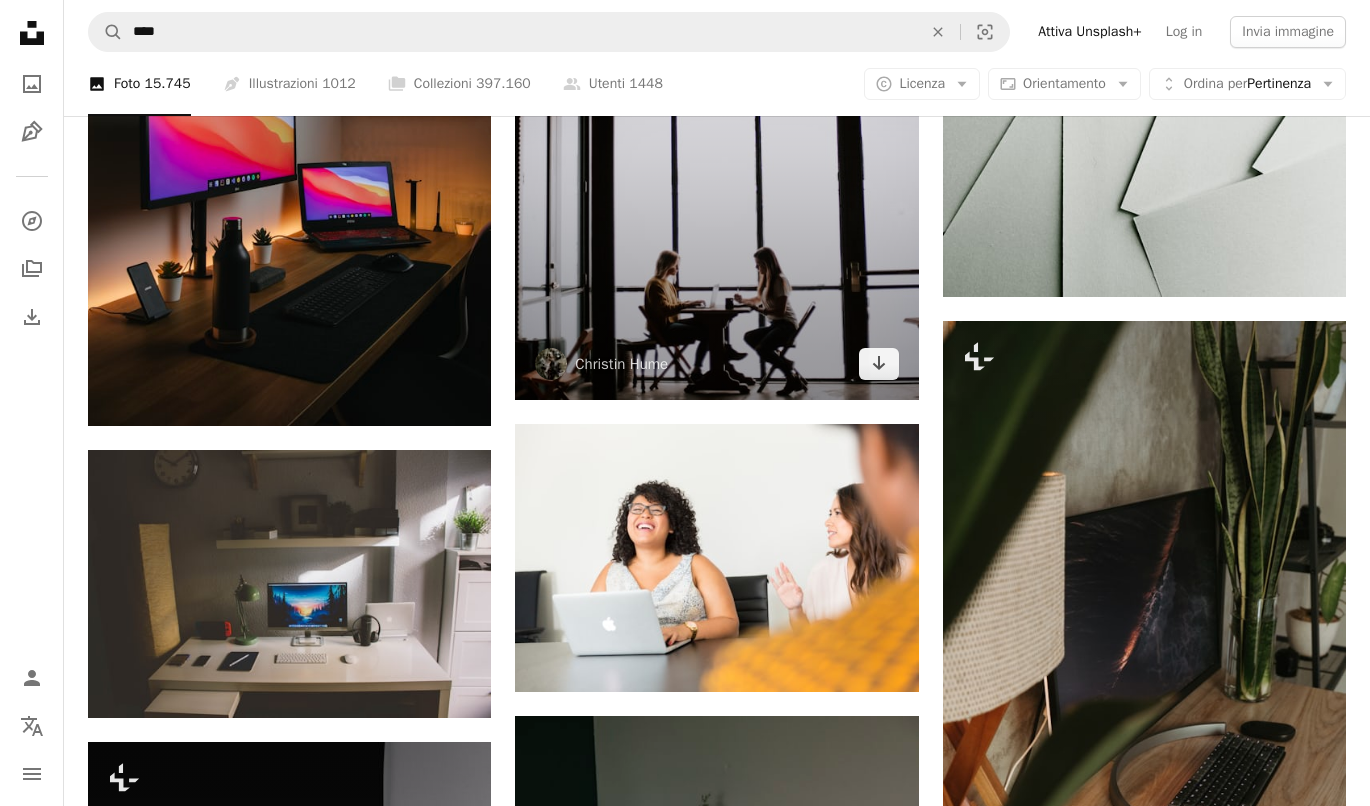 scroll, scrollTop: 14500, scrollLeft: 0, axis: vertical 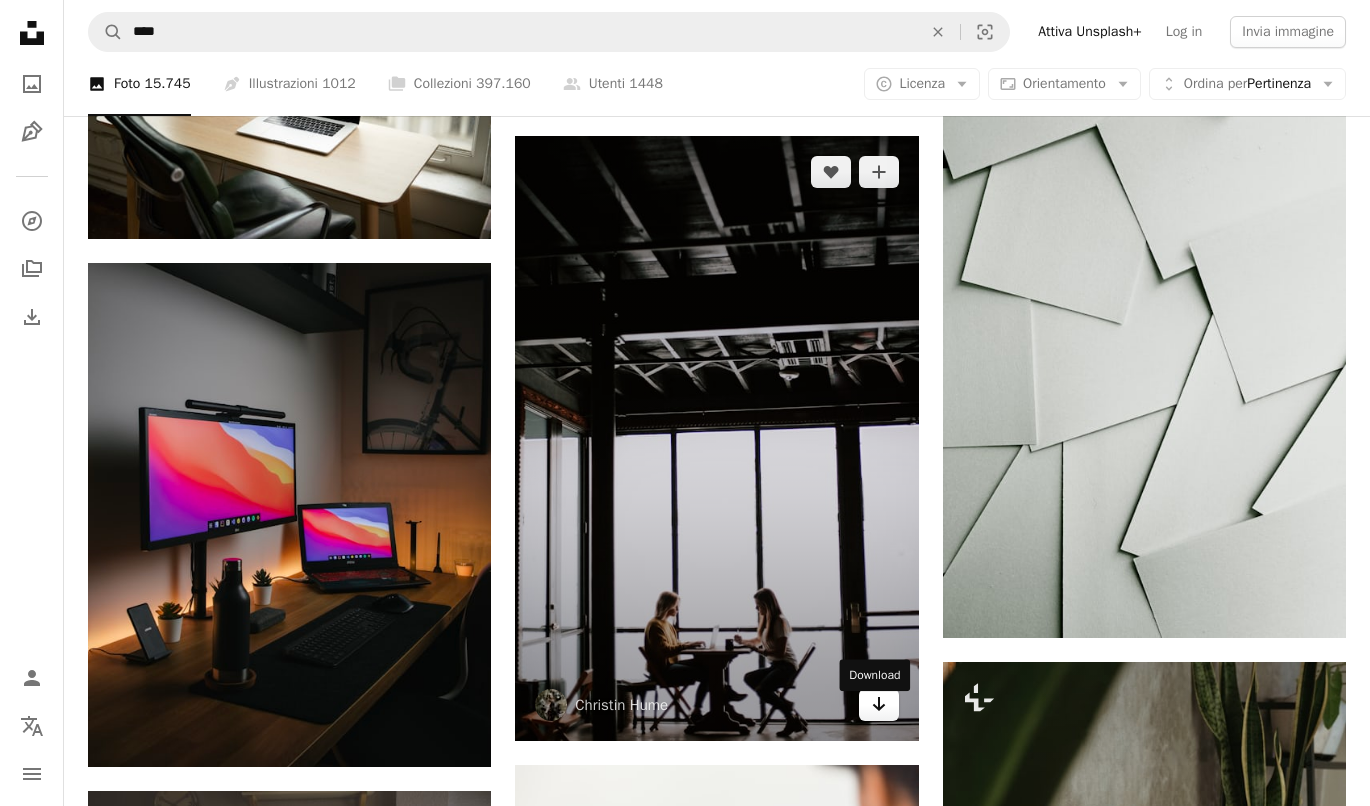 click on "Arrow pointing down" at bounding box center (879, 705) 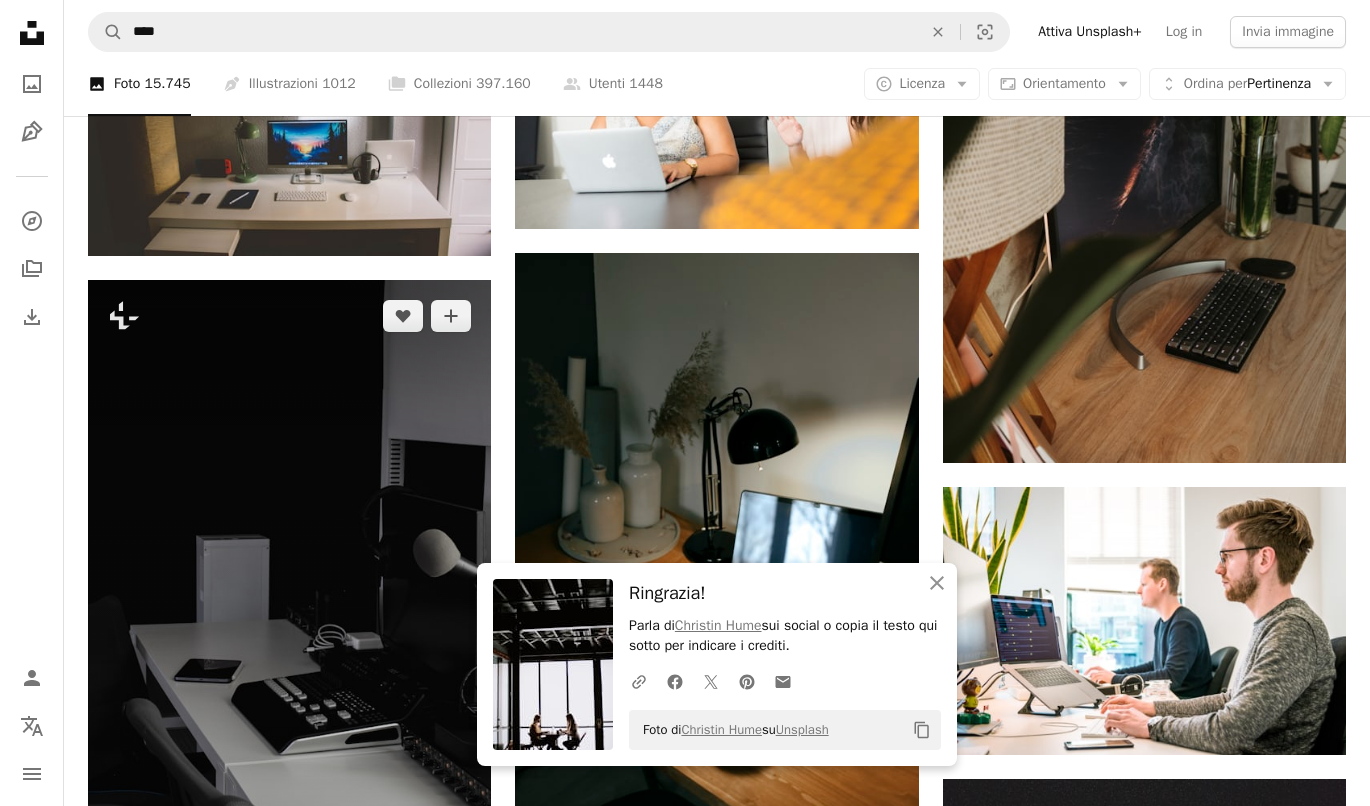 scroll, scrollTop: 15600, scrollLeft: 0, axis: vertical 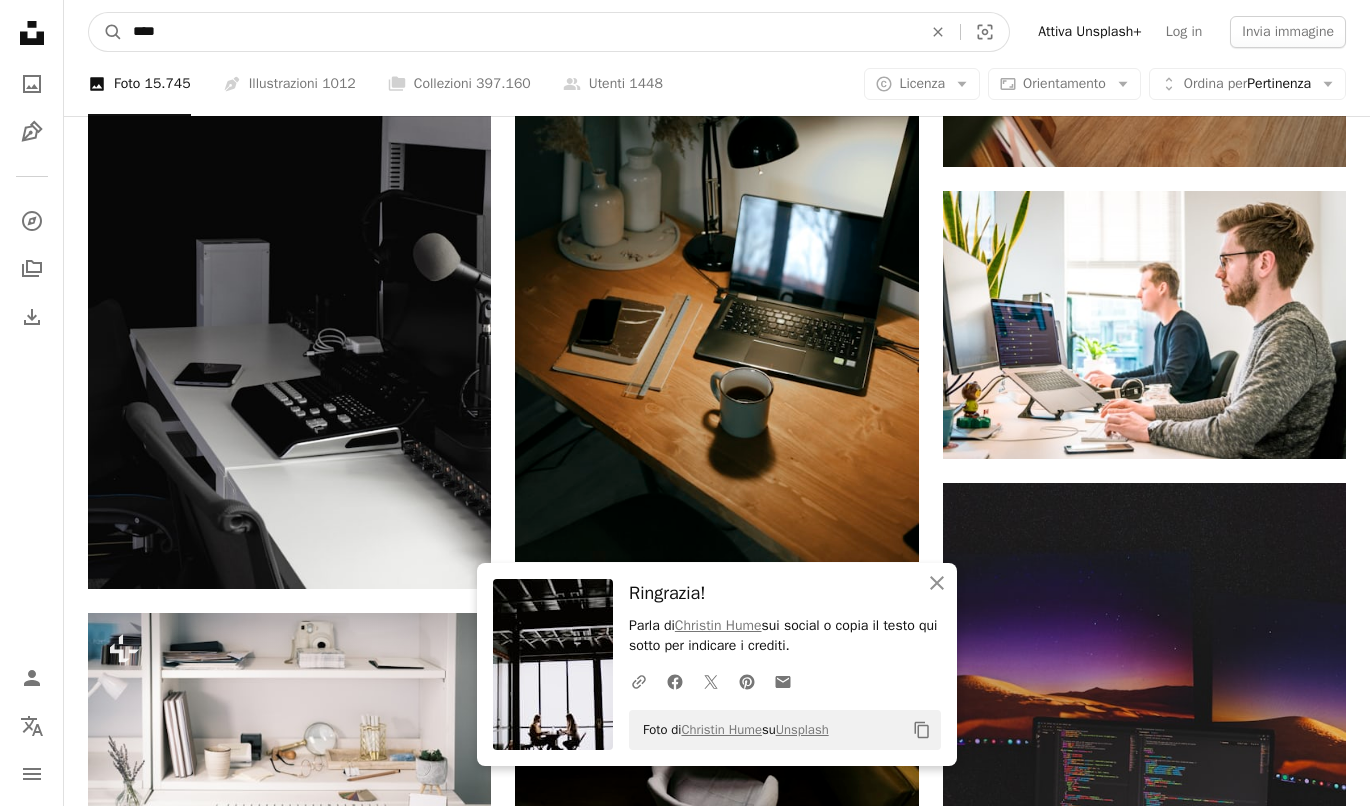 click on "****" at bounding box center [519, 32] 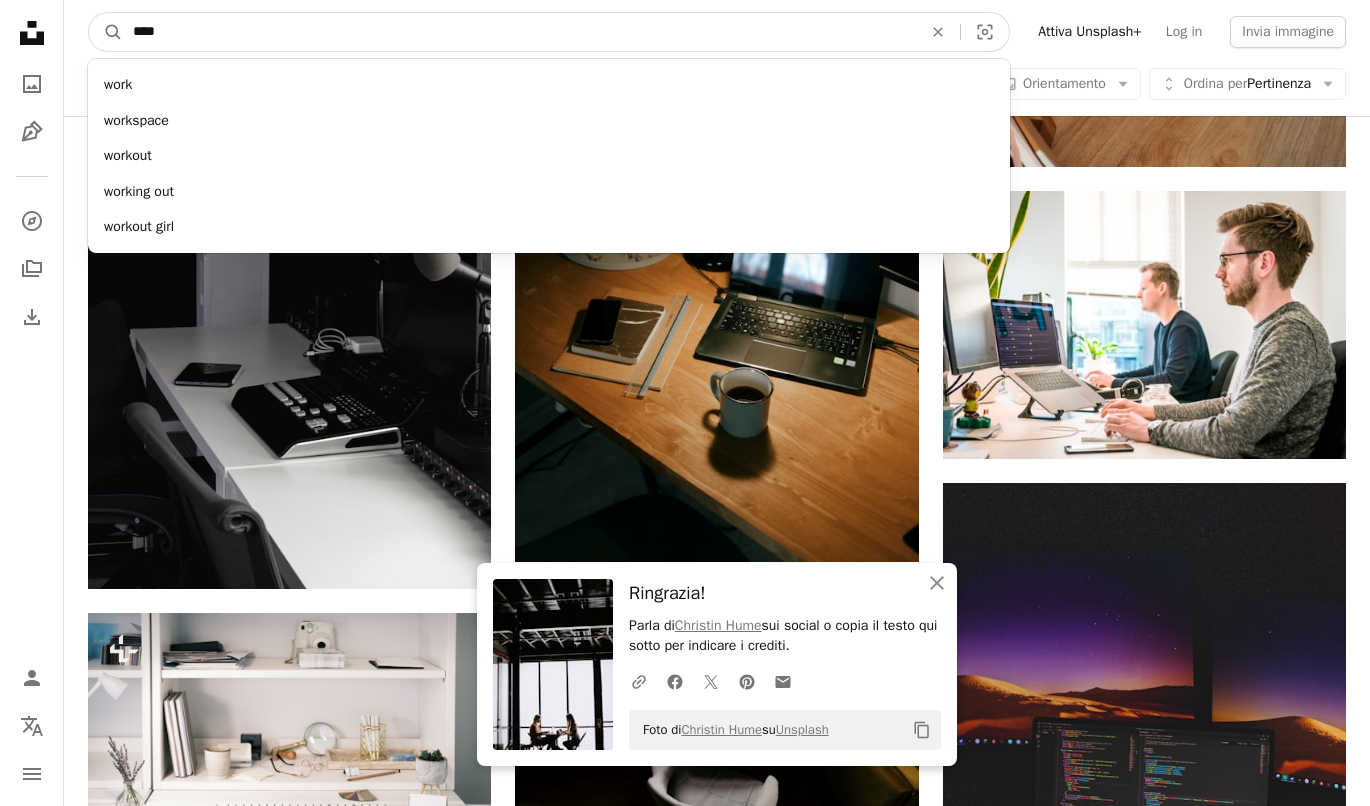 paste on "**********" 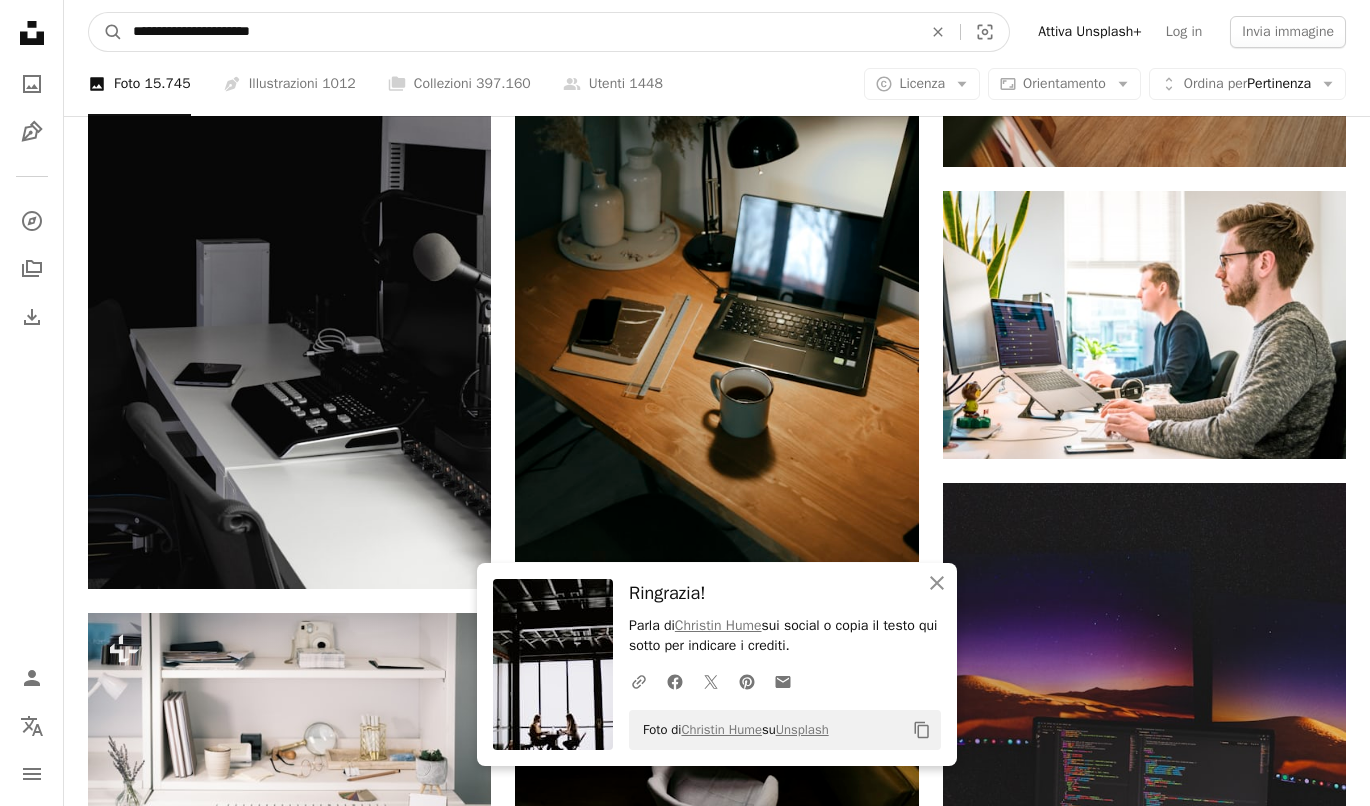 type on "**********" 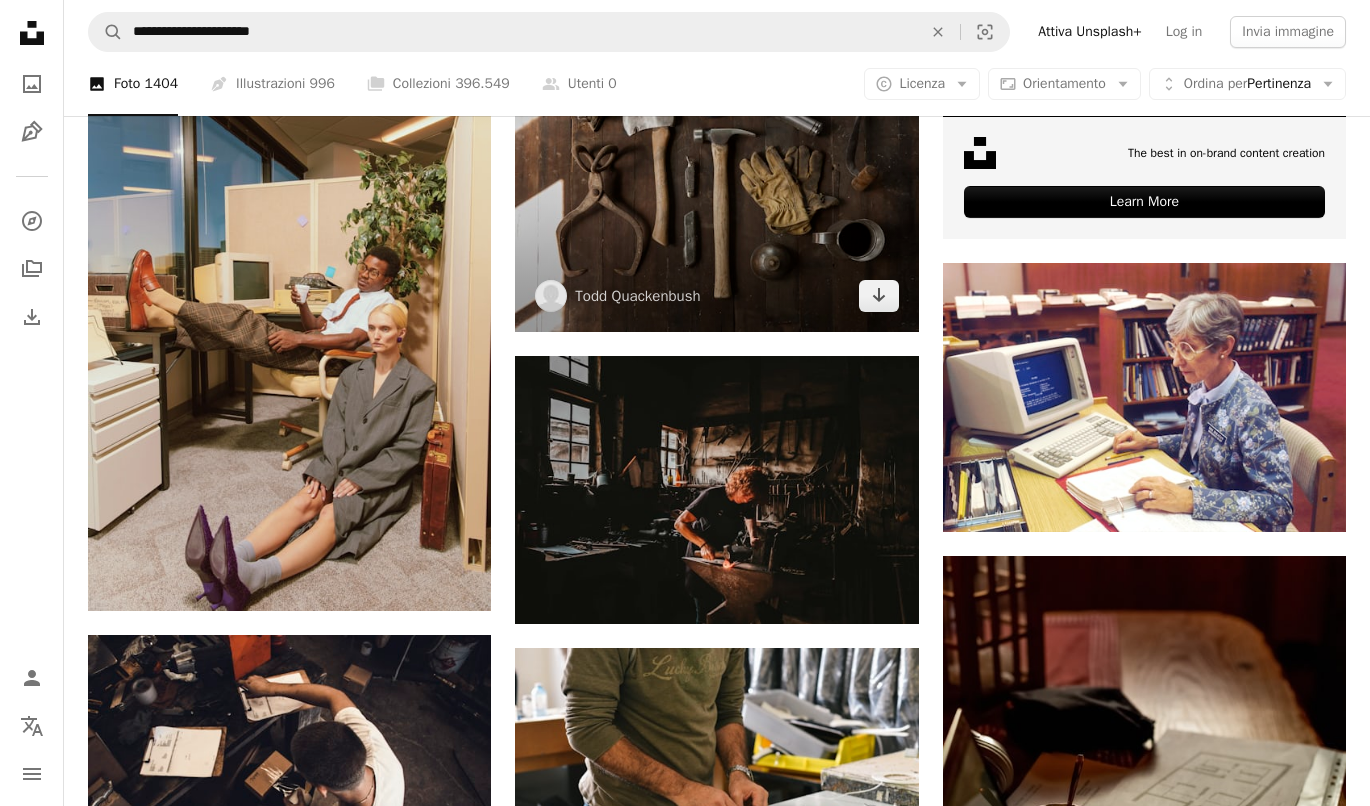 scroll, scrollTop: 800, scrollLeft: 0, axis: vertical 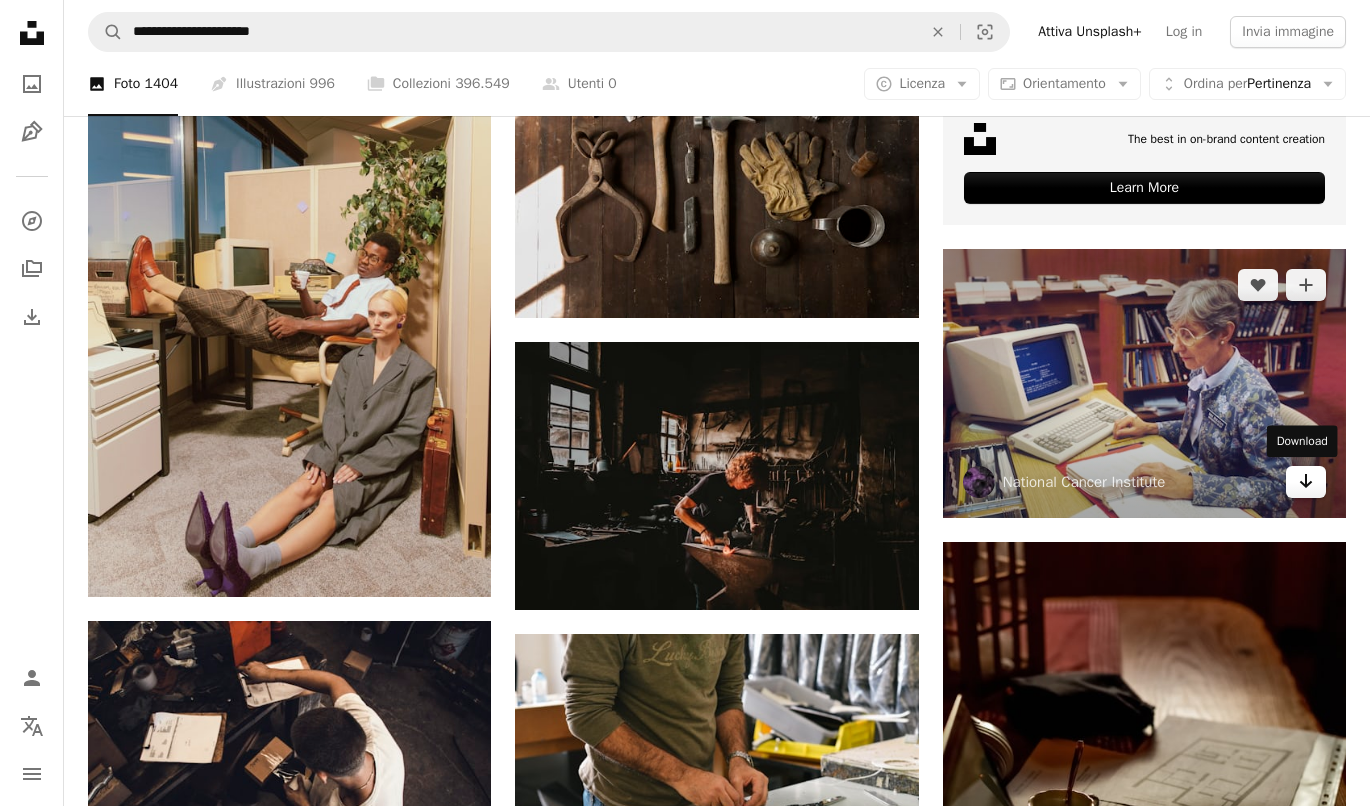 click on "Arrow pointing down" 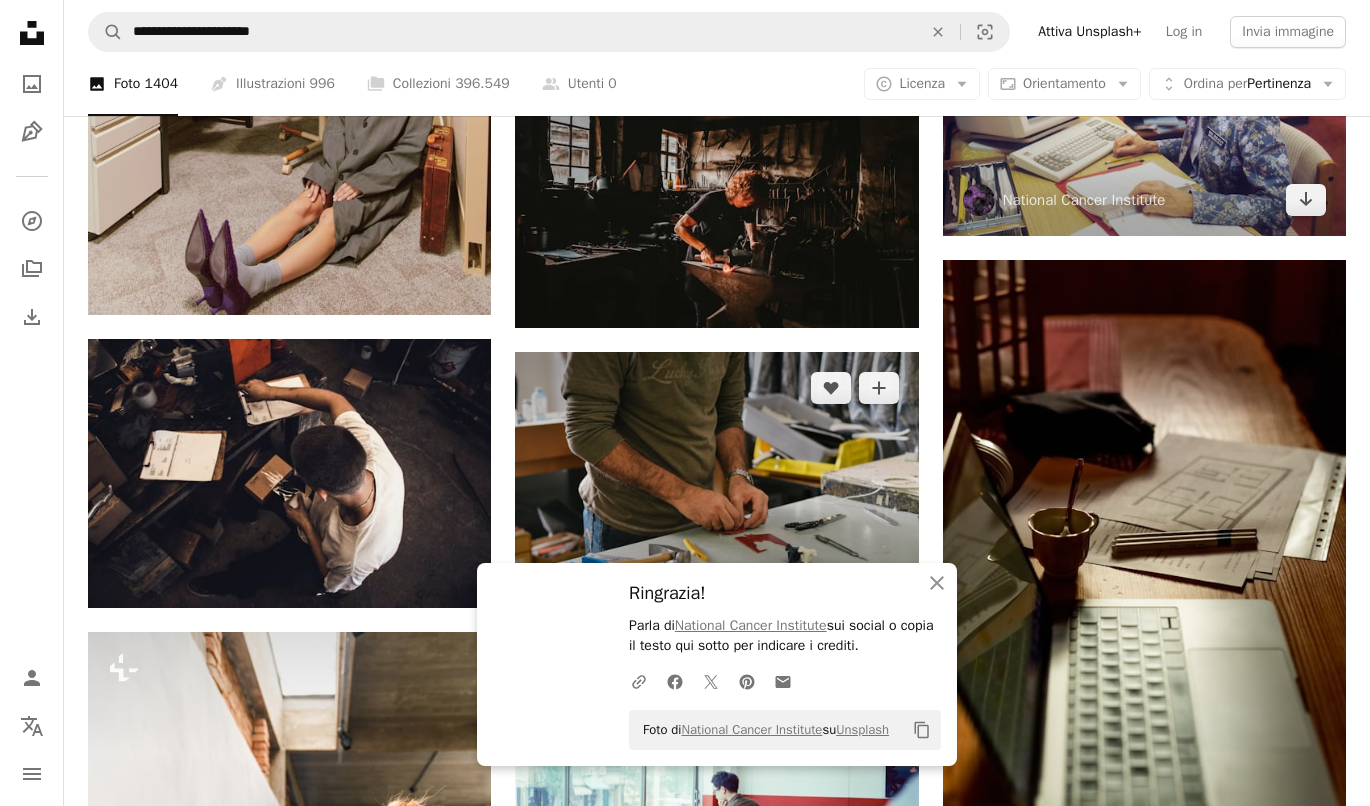scroll, scrollTop: 1100, scrollLeft: 0, axis: vertical 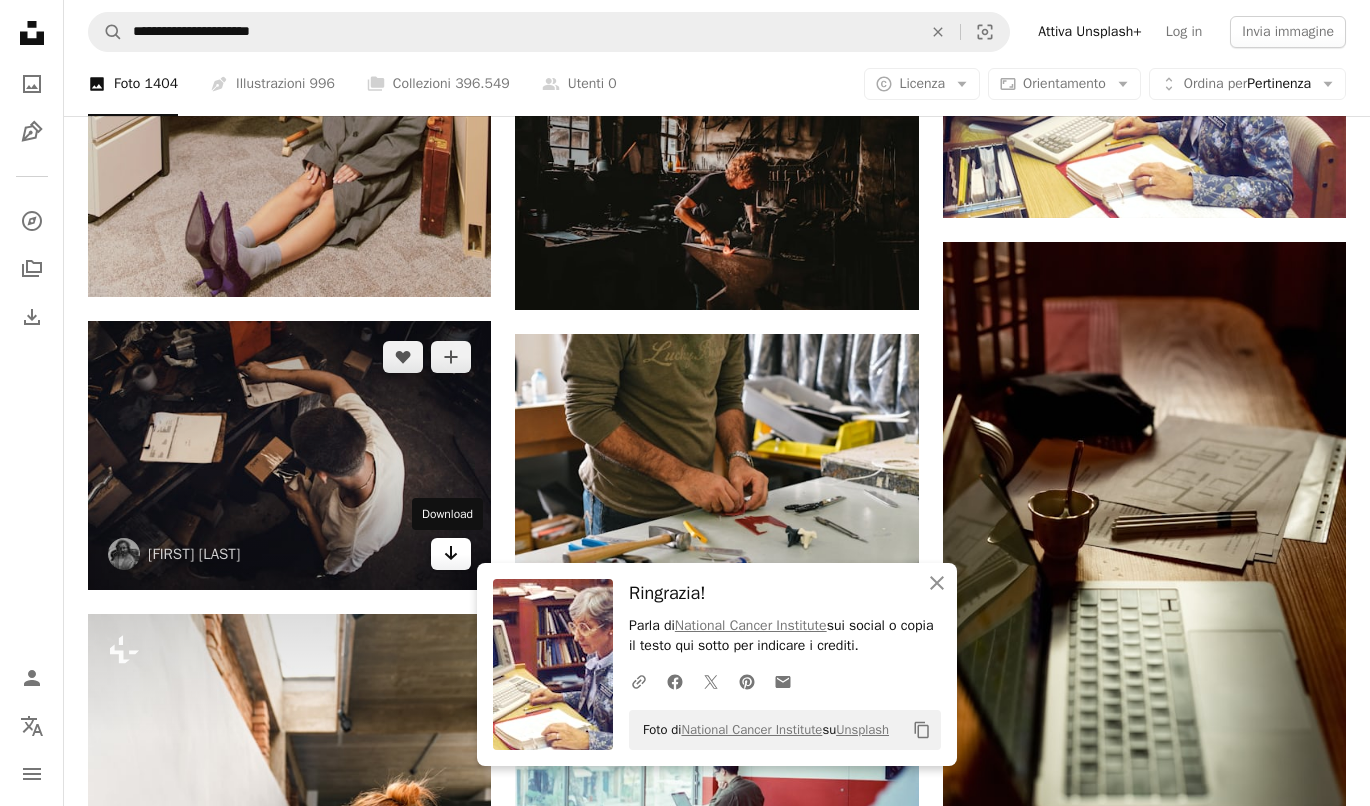click on "Arrow pointing down" 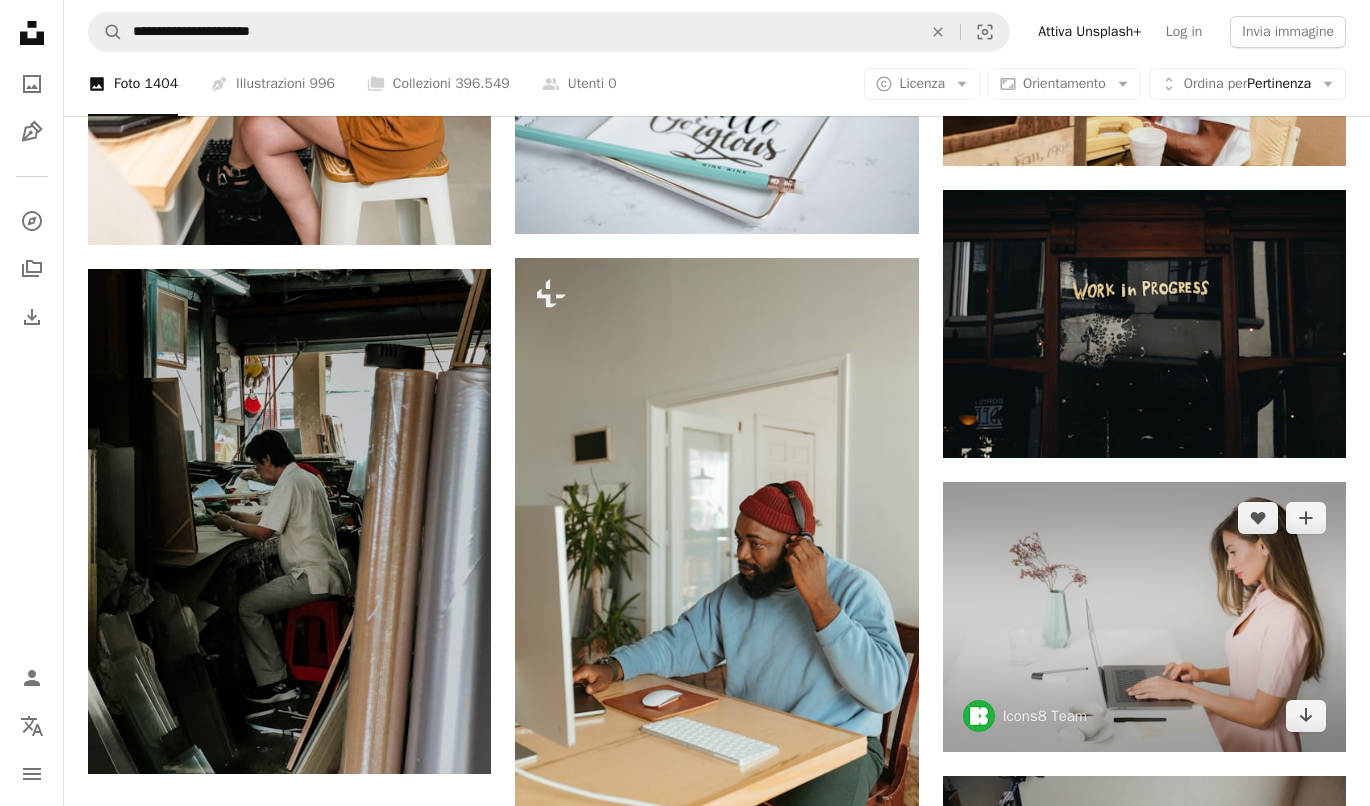 scroll, scrollTop: 2100, scrollLeft: 0, axis: vertical 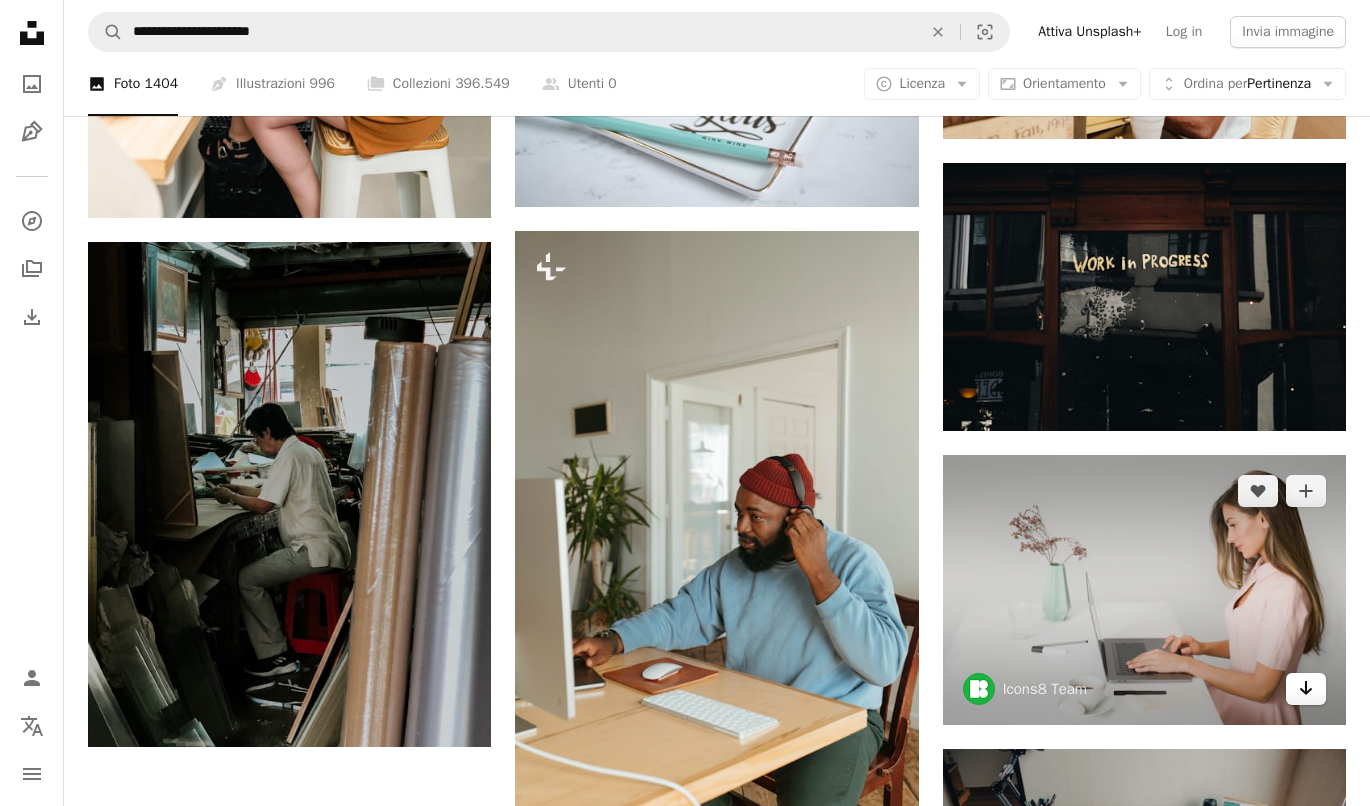 click on "Arrow pointing down" 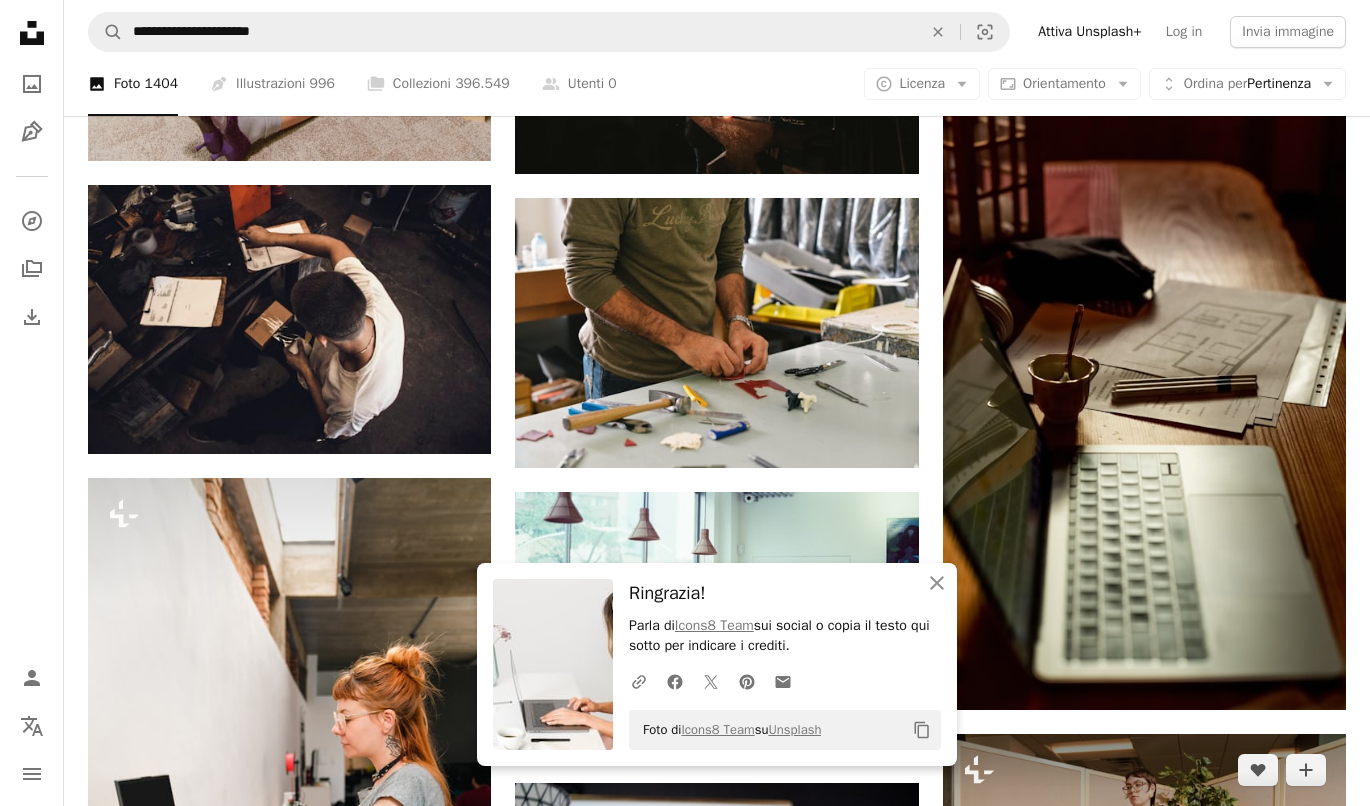 scroll, scrollTop: 1194, scrollLeft: 0, axis: vertical 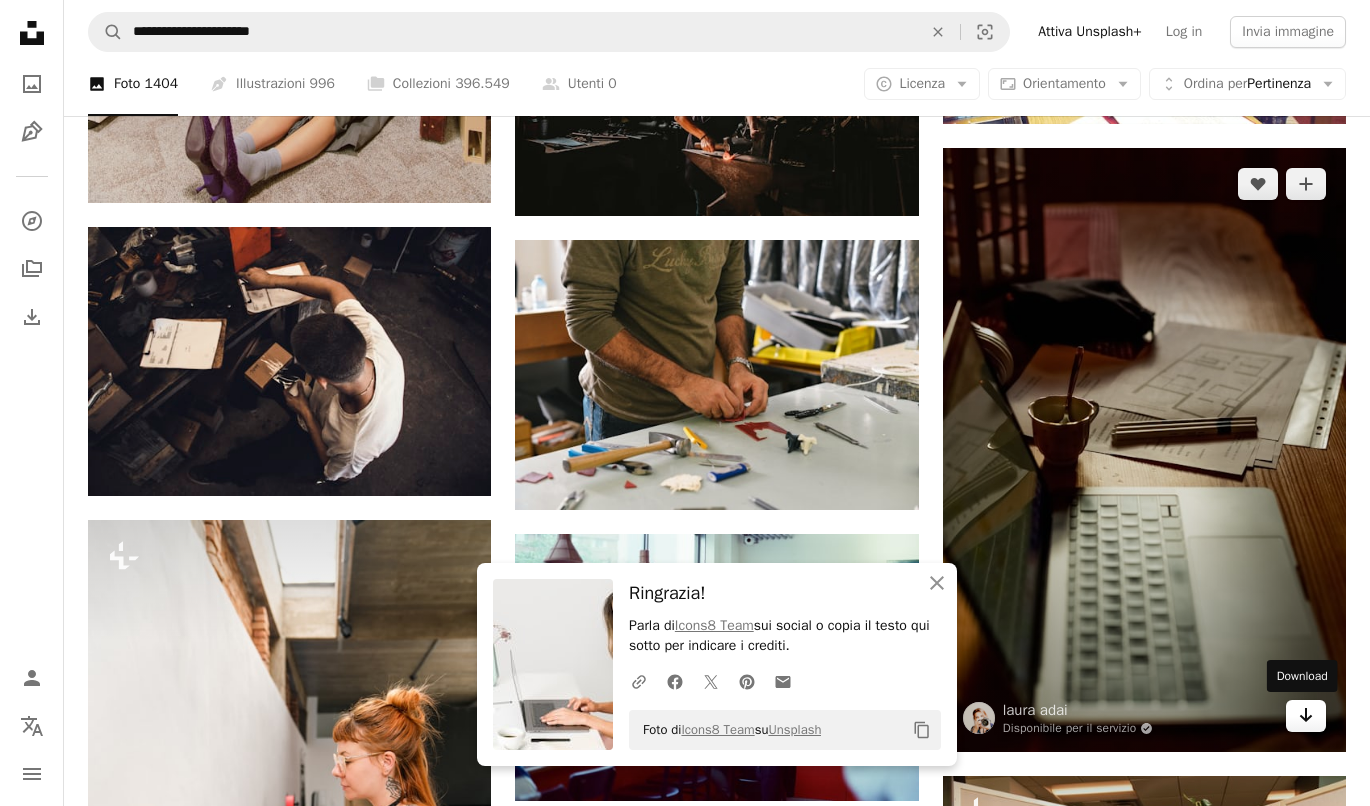 click on "Arrow pointing down" at bounding box center [1306, 716] 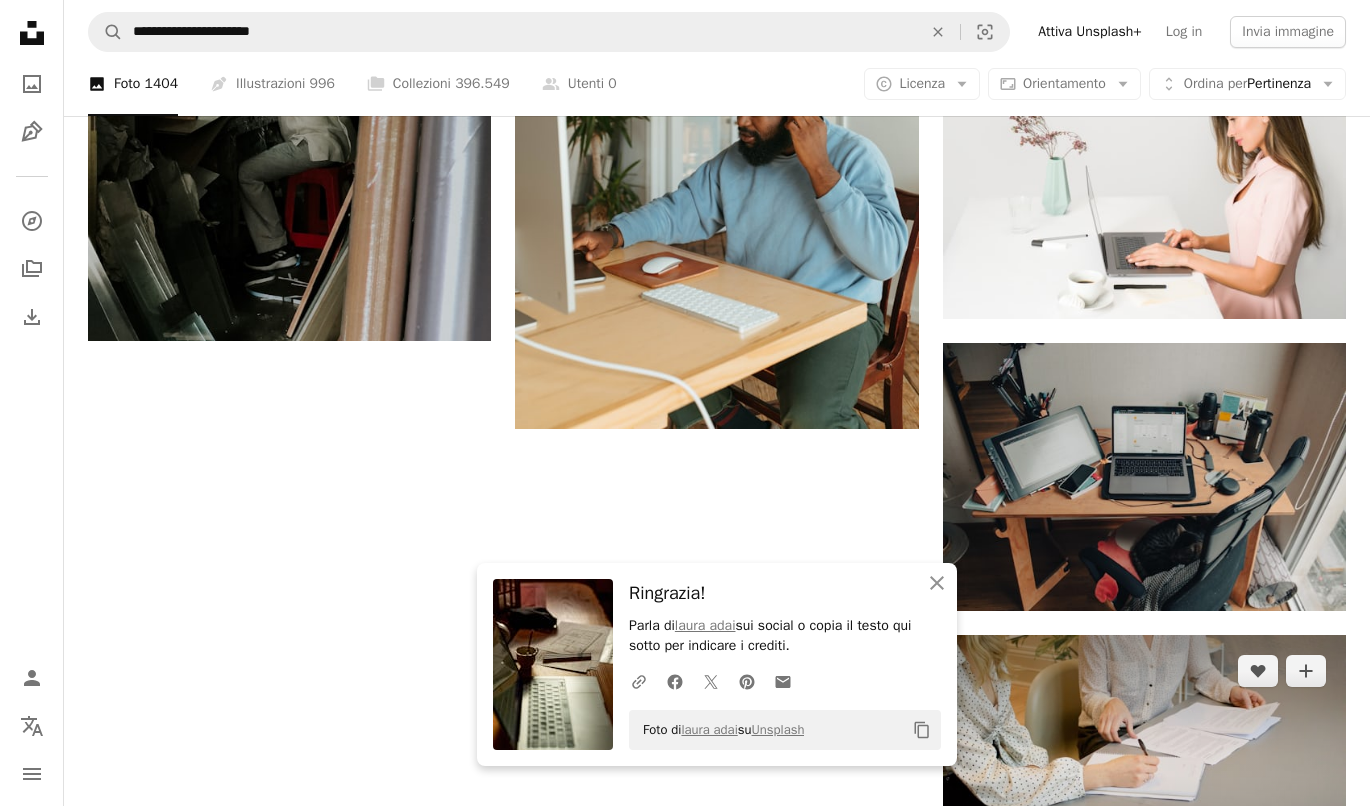 scroll, scrollTop: 2594, scrollLeft: 0, axis: vertical 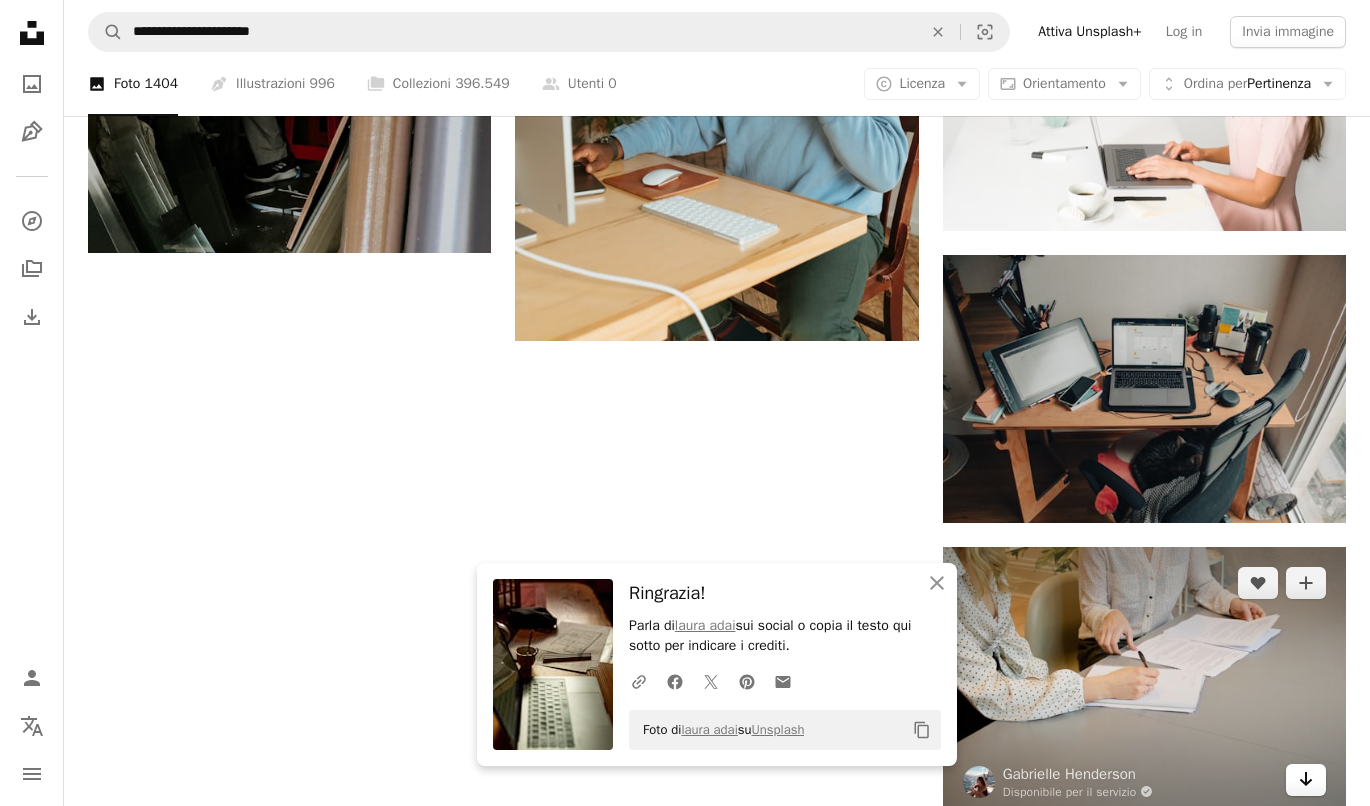click on "Arrow pointing down" 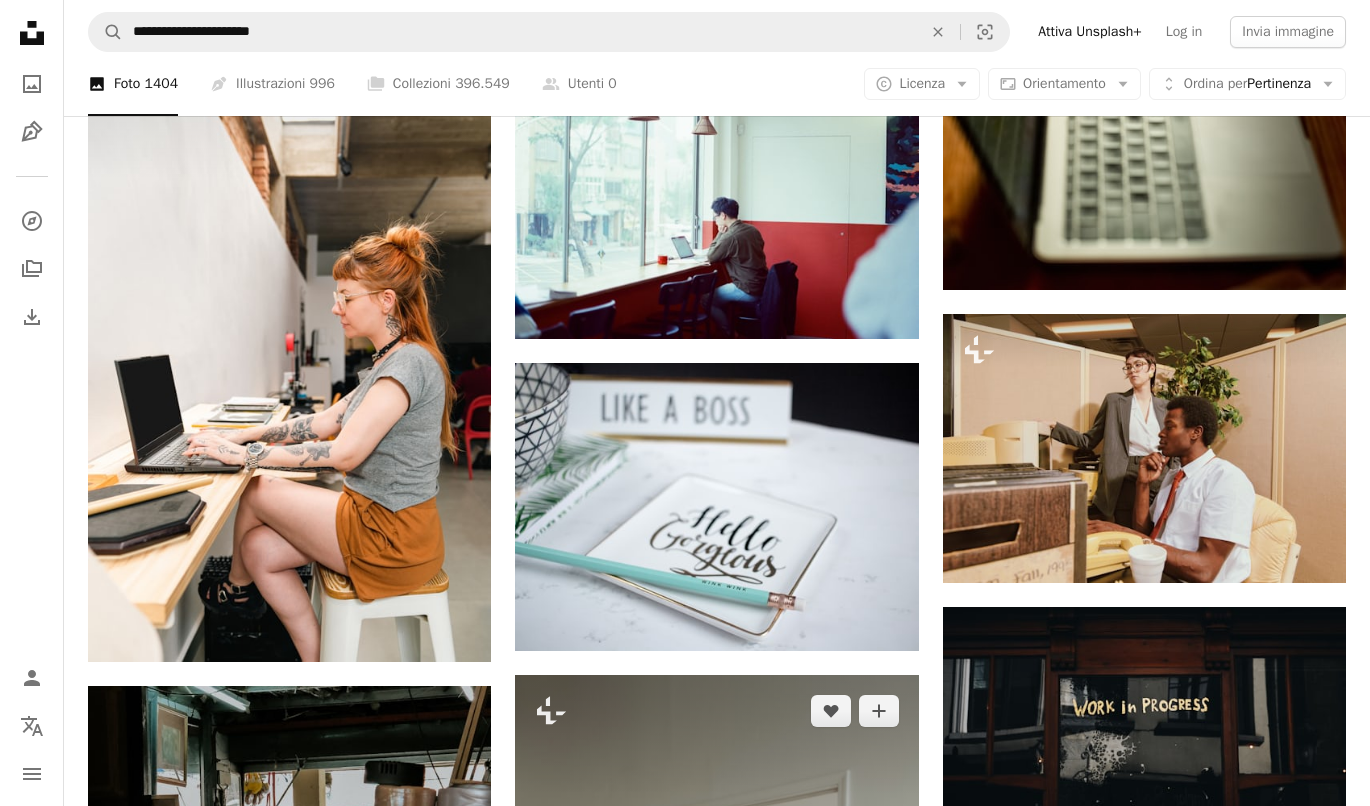 scroll, scrollTop: 1650, scrollLeft: 0, axis: vertical 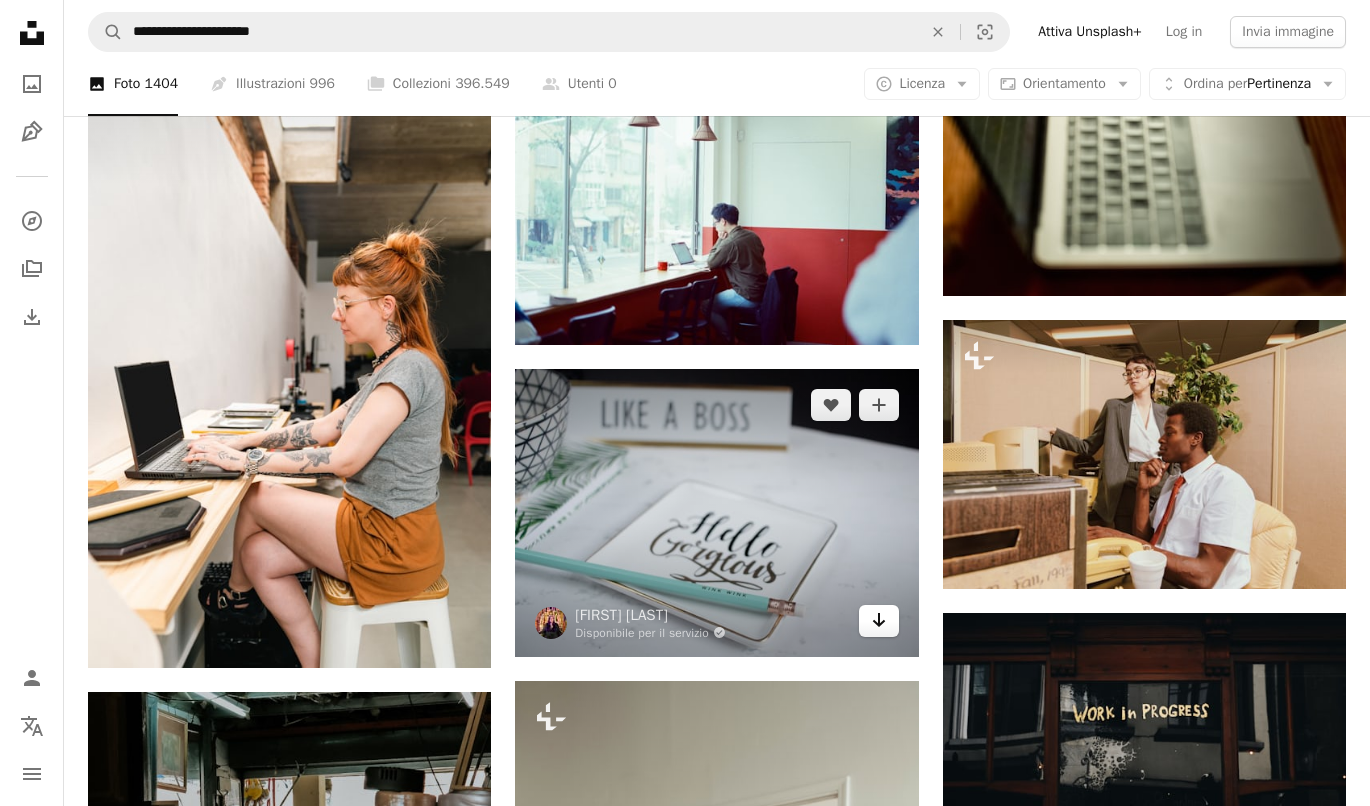 click on "Arrow pointing down" 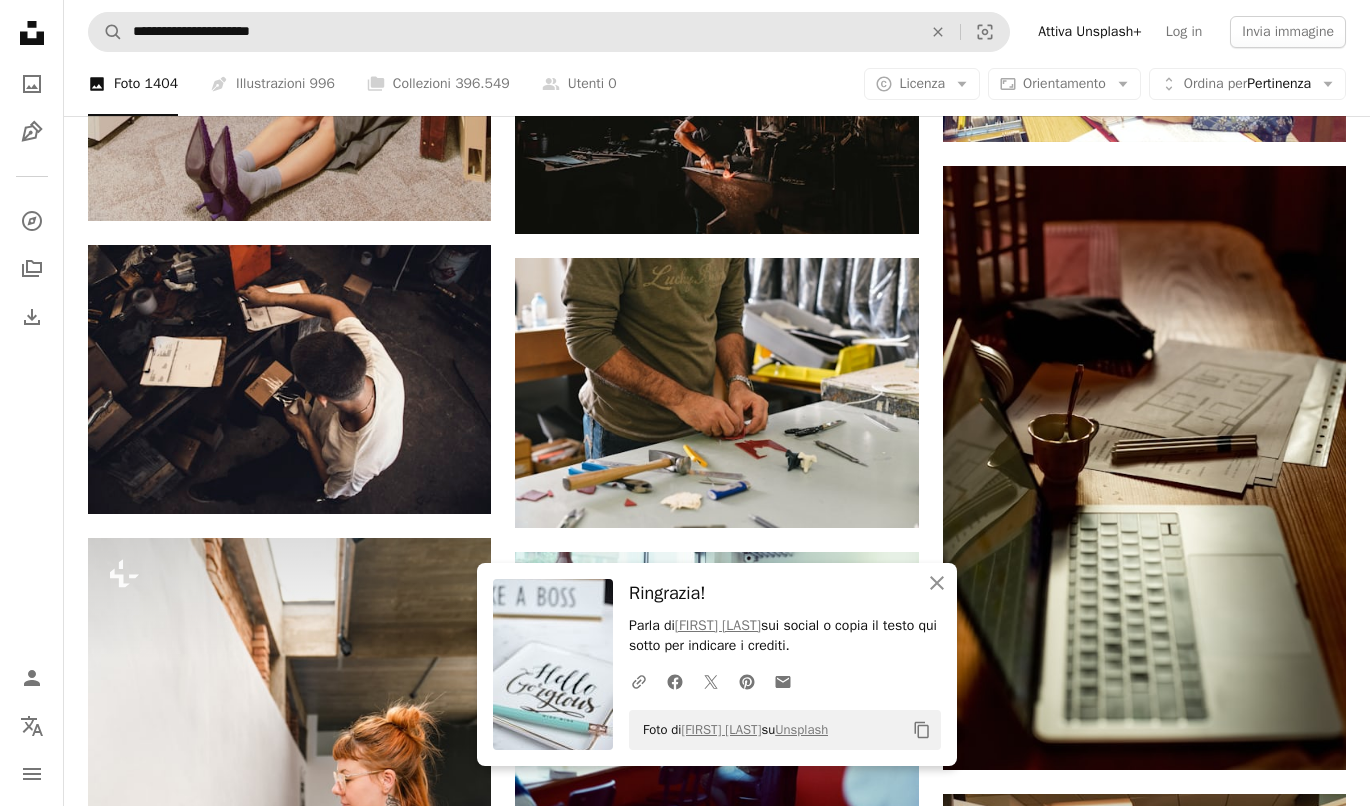 scroll, scrollTop: 1150, scrollLeft: 0, axis: vertical 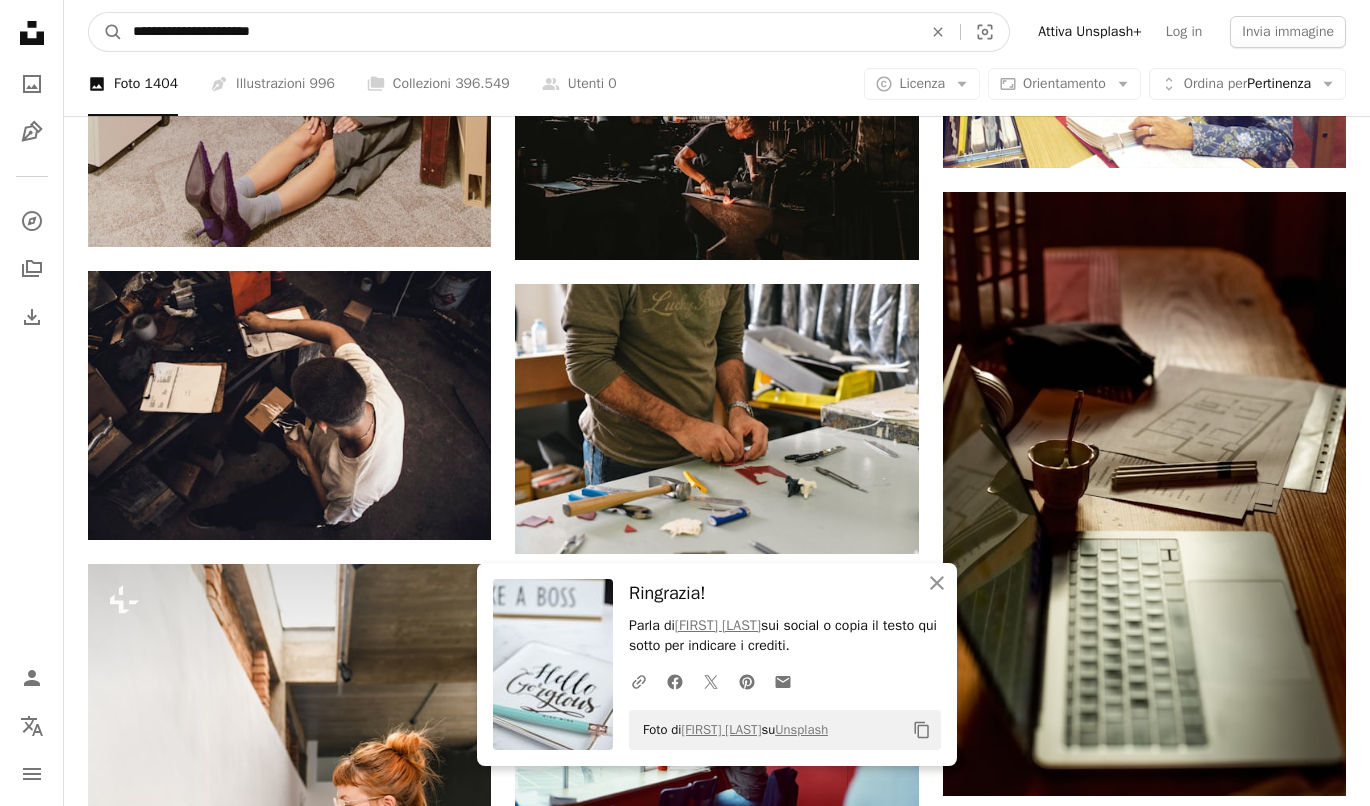 click on "**********" at bounding box center [519, 32] 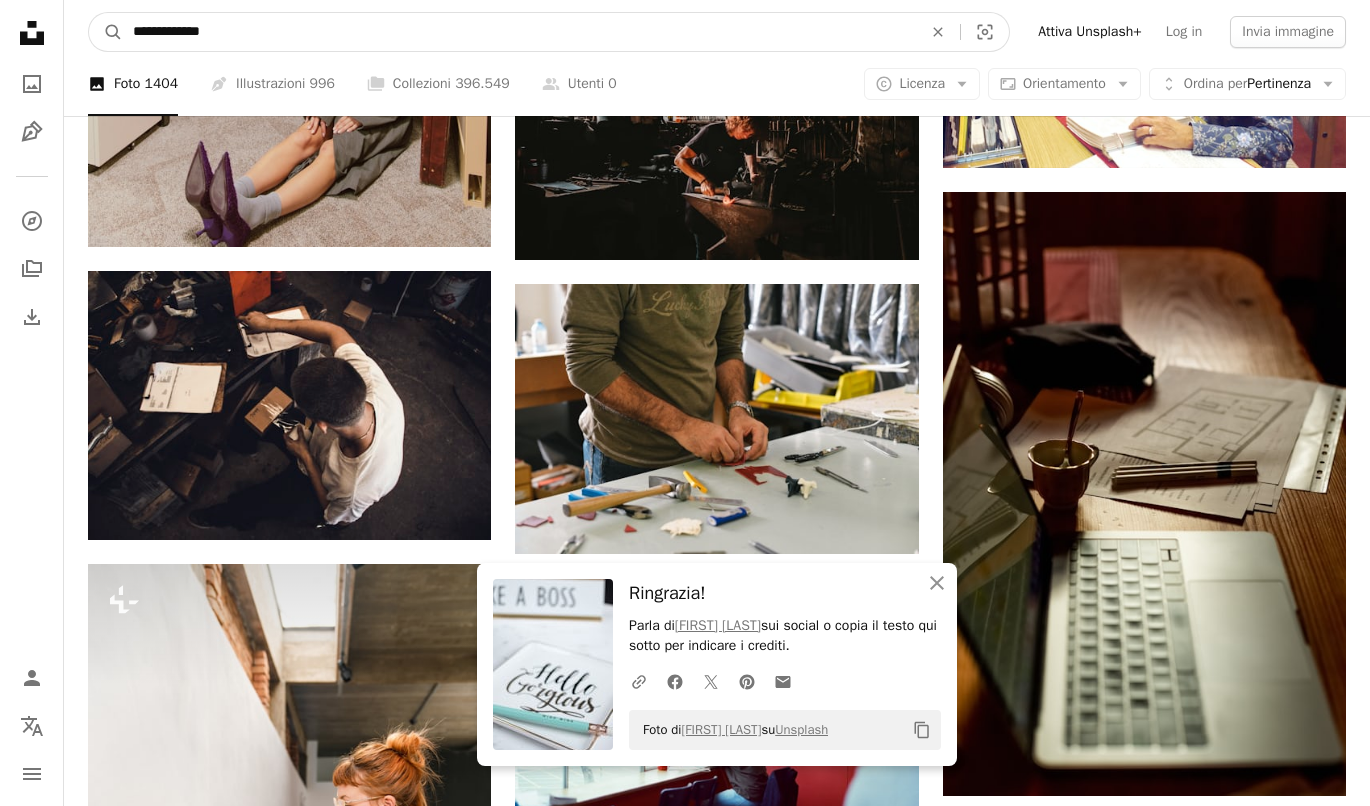 type on "**********" 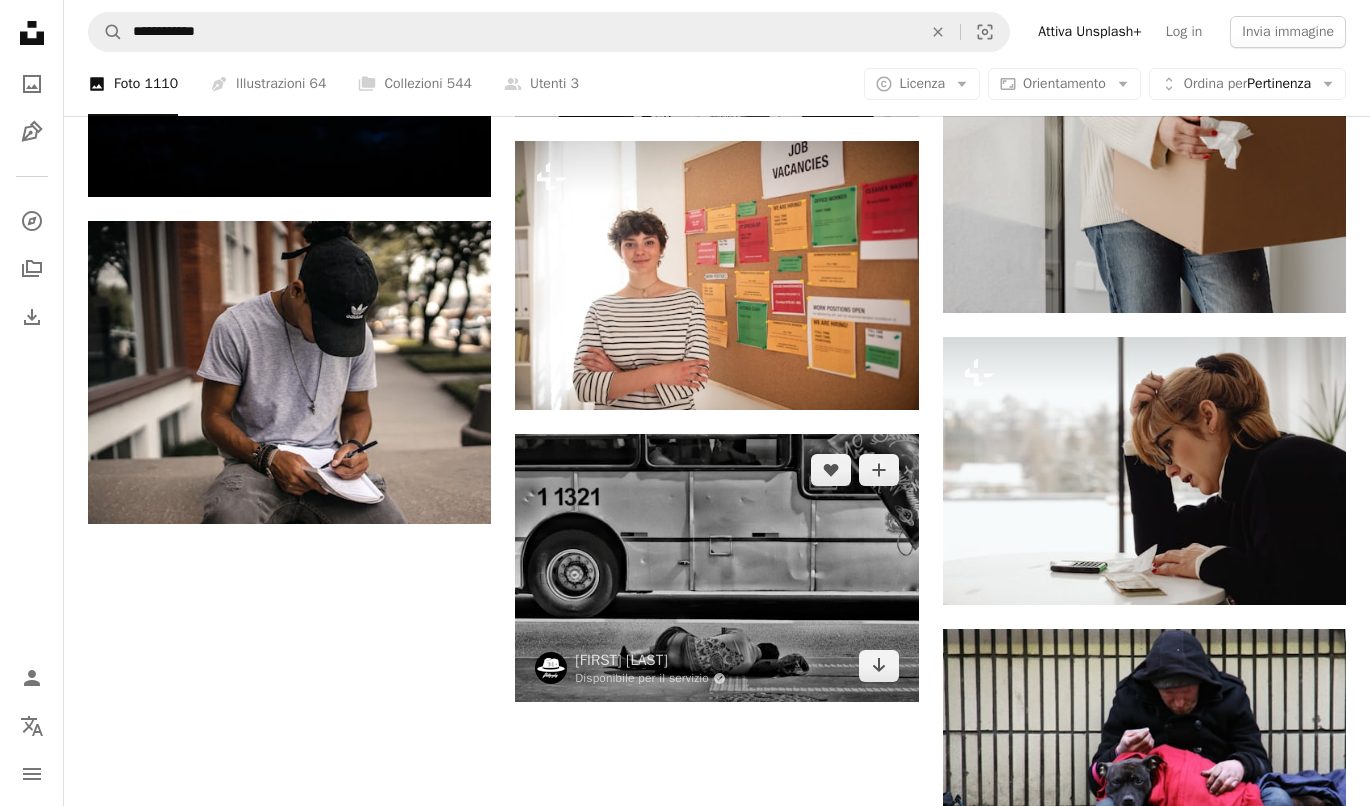 scroll, scrollTop: 2300, scrollLeft: 0, axis: vertical 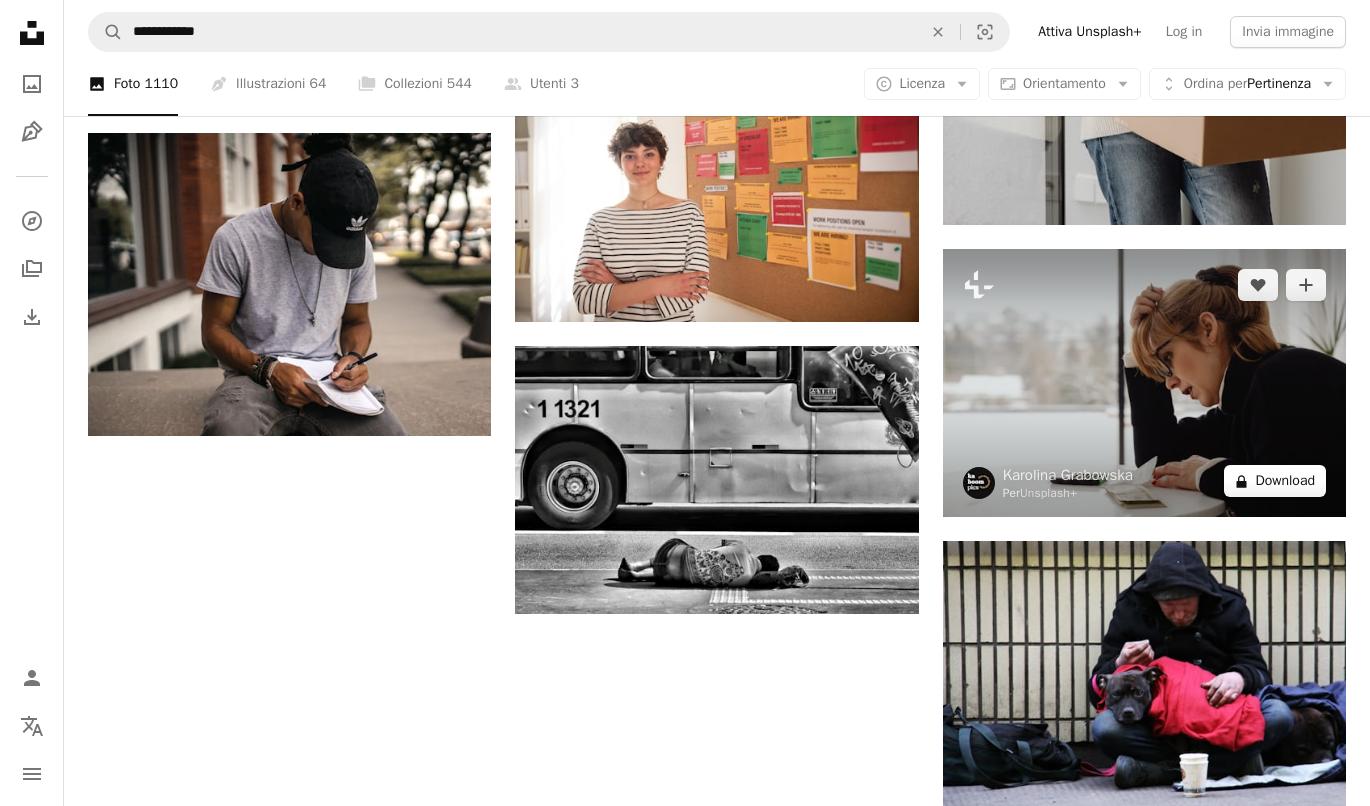 click on "A lock   Download" at bounding box center (1275, 481) 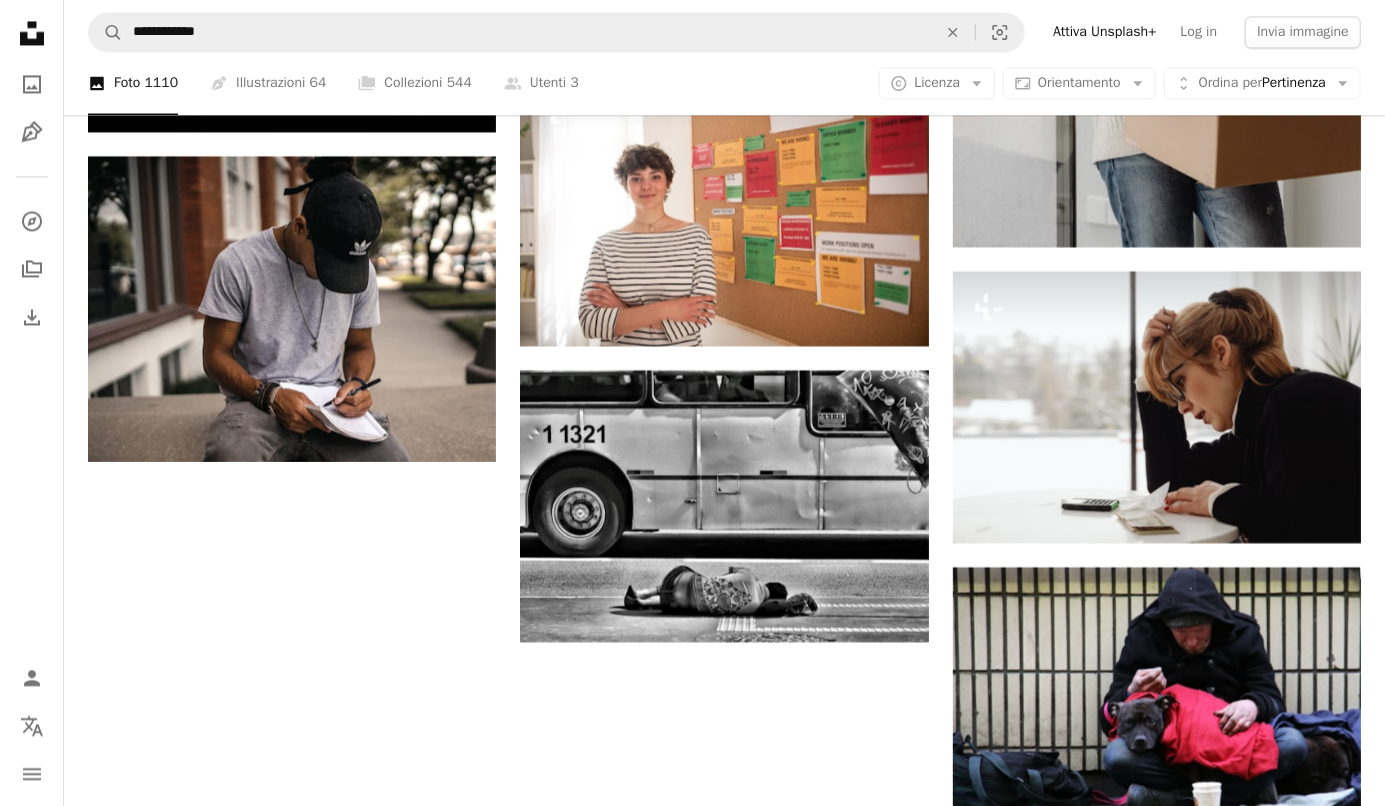 click on "**********" at bounding box center (692, -126) 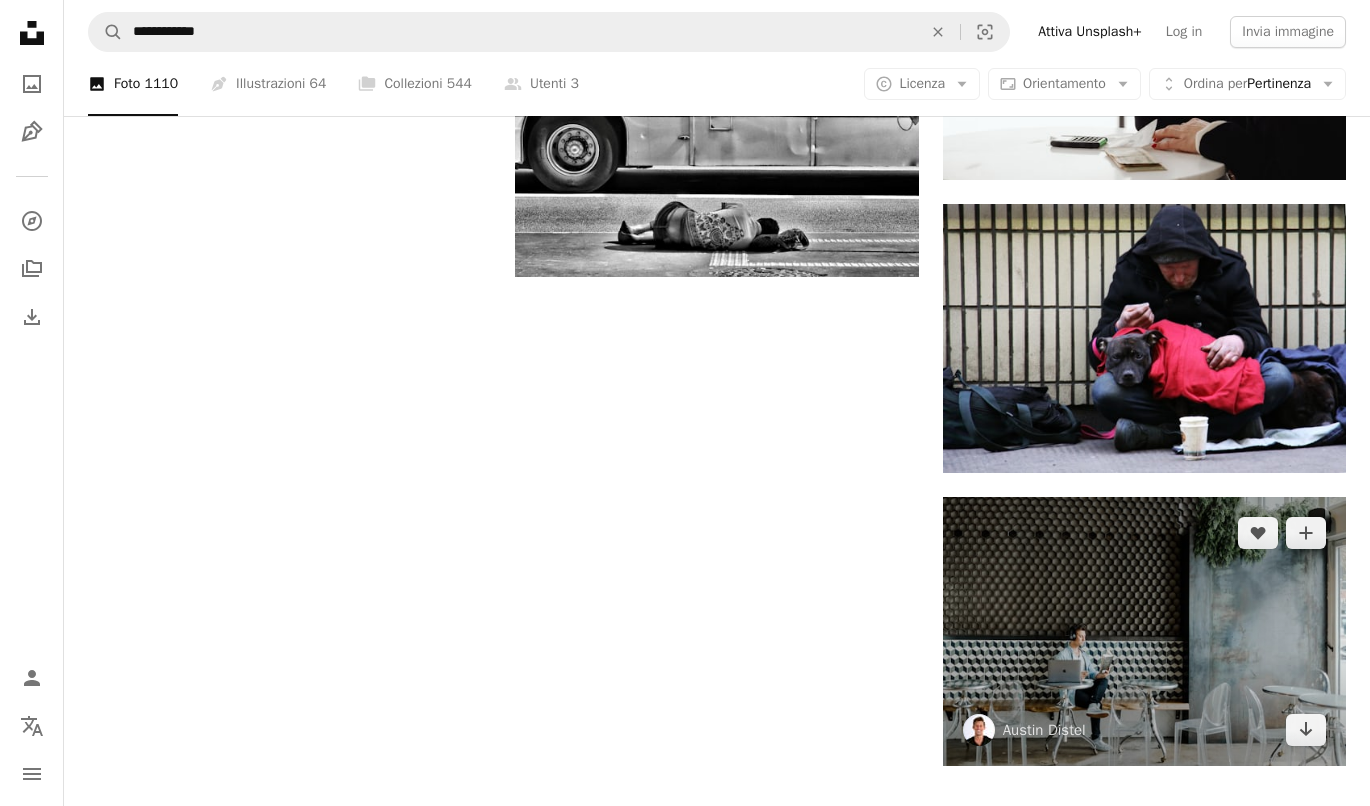 scroll, scrollTop: 2700, scrollLeft: 0, axis: vertical 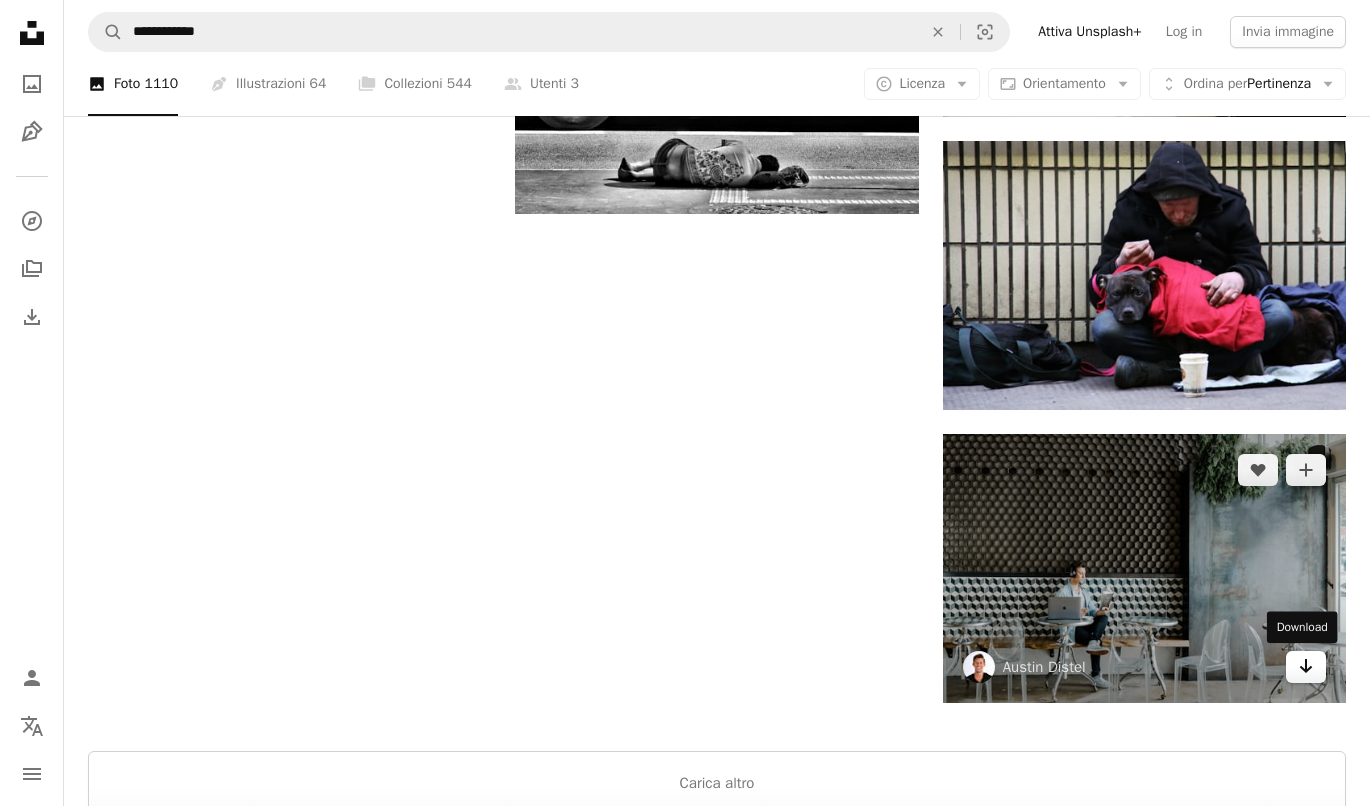 click on "Arrow pointing down" at bounding box center (1306, 667) 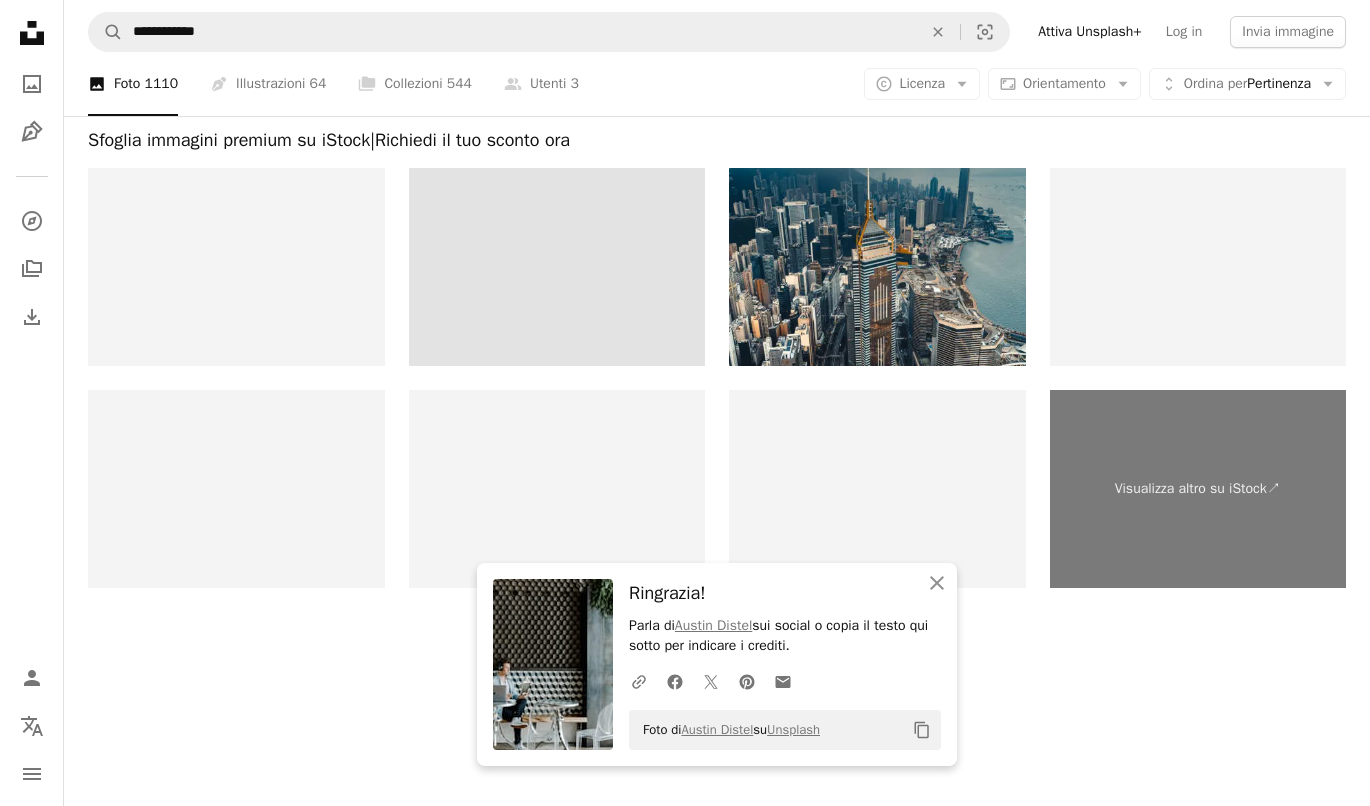 scroll, scrollTop: 3504, scrollLeft: 0, axis: vertical 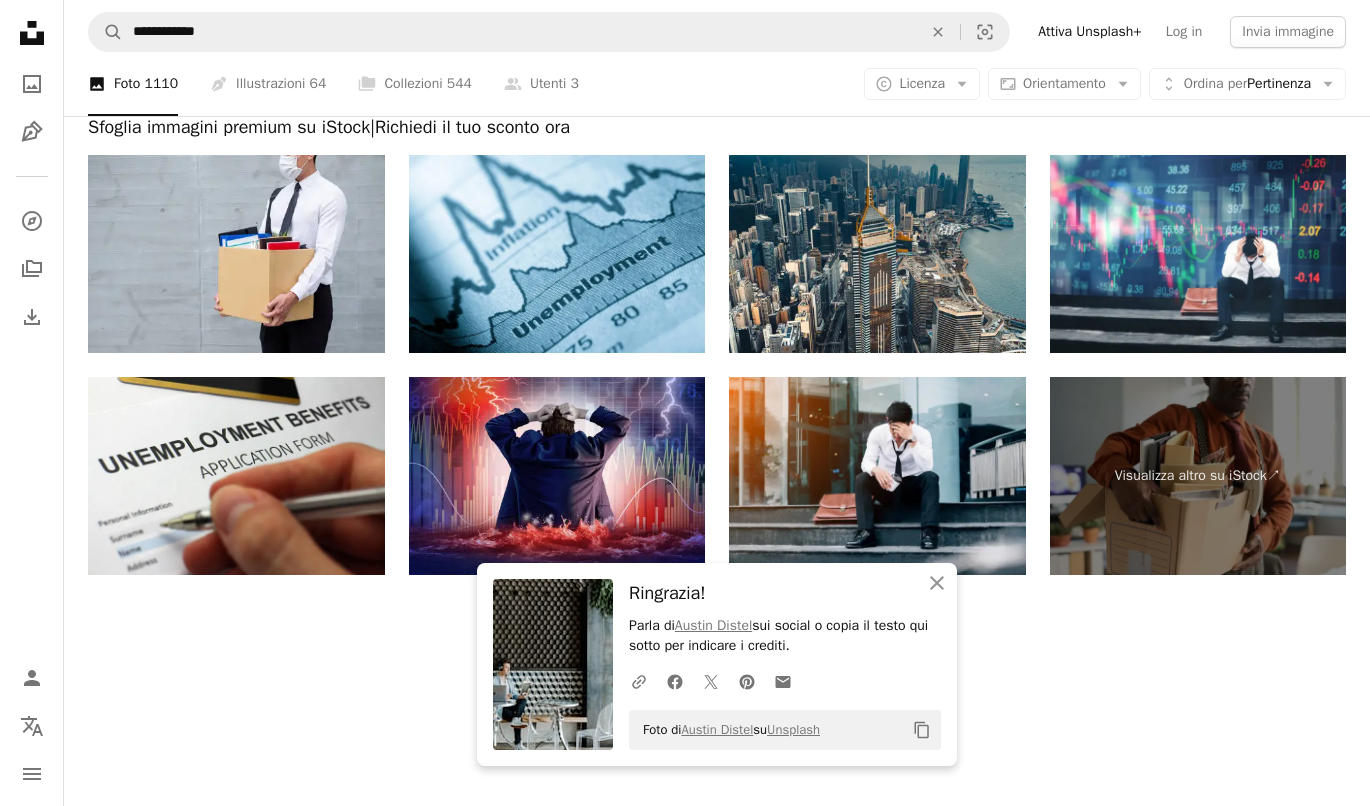 click on "A photo Foto   1110 Pen Tool Illustrazioni   64 A stack of folders Collezioni   544 A group of people Utenti   3 A copyright icon © Licenza Arrow down Aspect ratio Orientamento Arrow down Unfold Ordina per  Pertinenza Arrow down Filters Filtri" at bounding box center (717, 84) 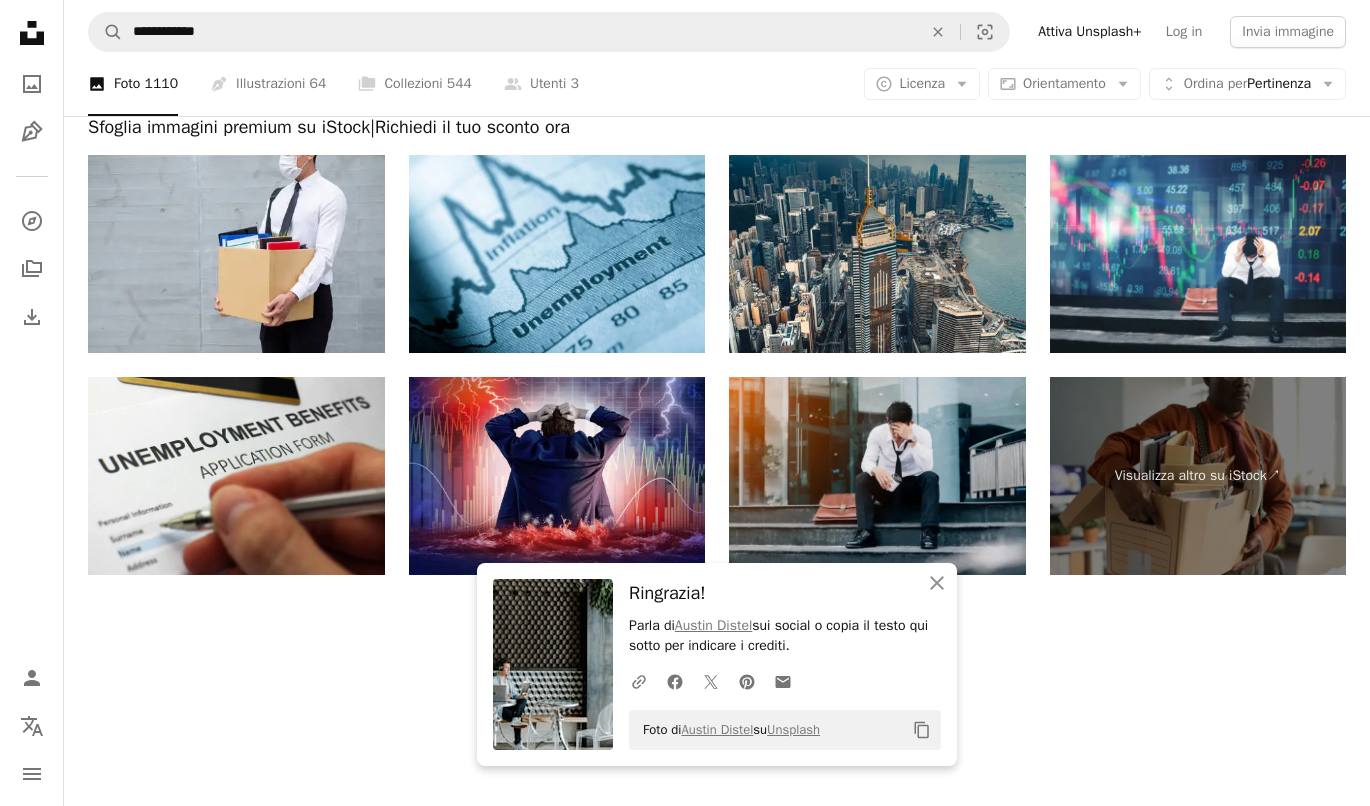 click at bounding box center (877, 476) 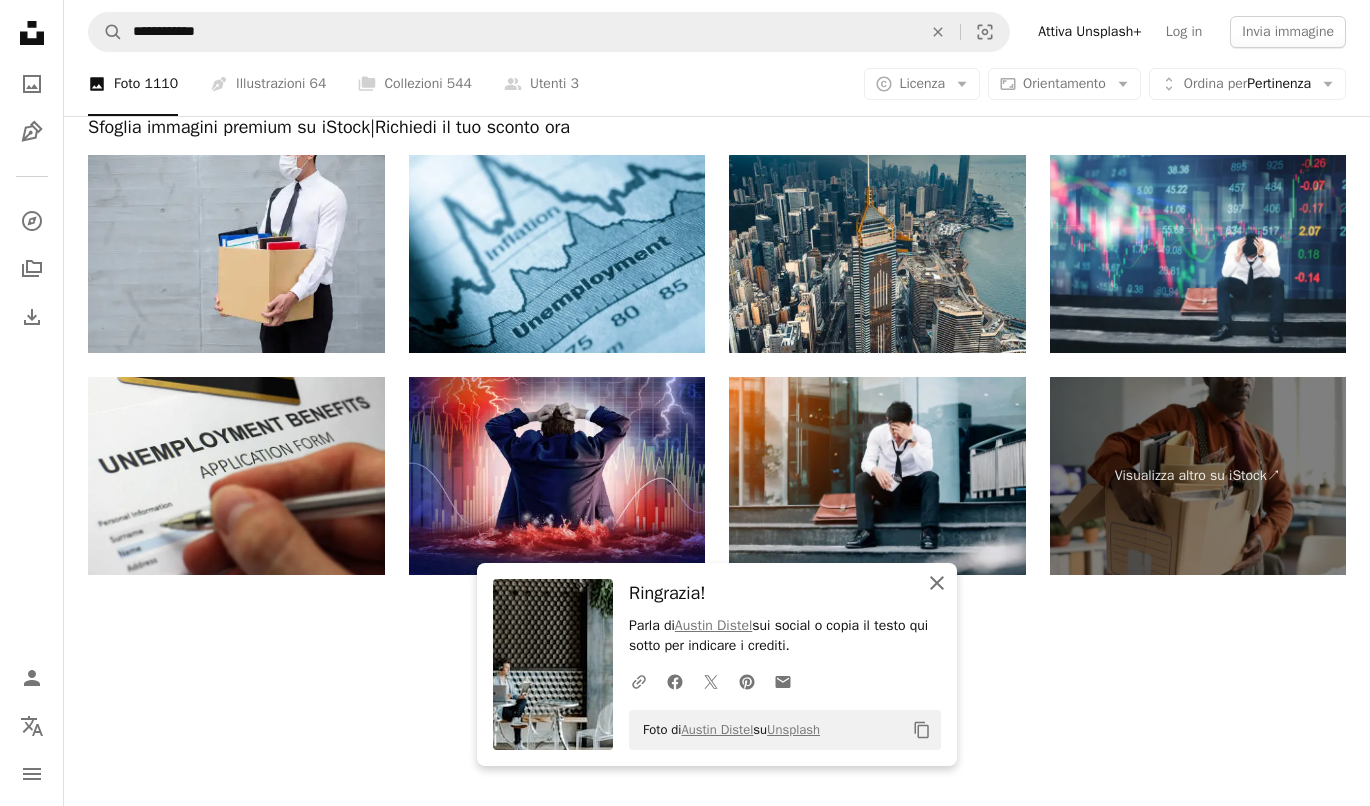 click 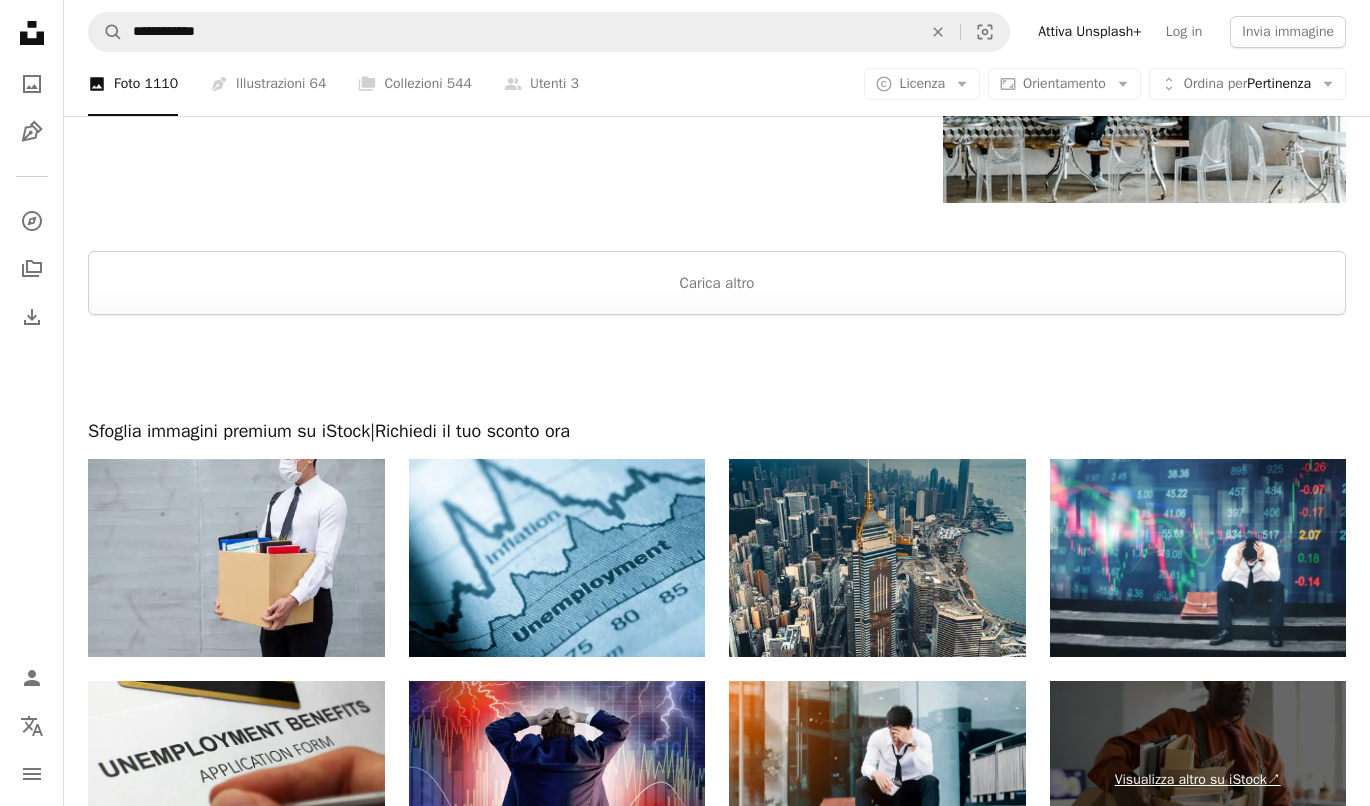 scroll, scrollTop: 3204, scrollLeft: 0, axis: vertical 